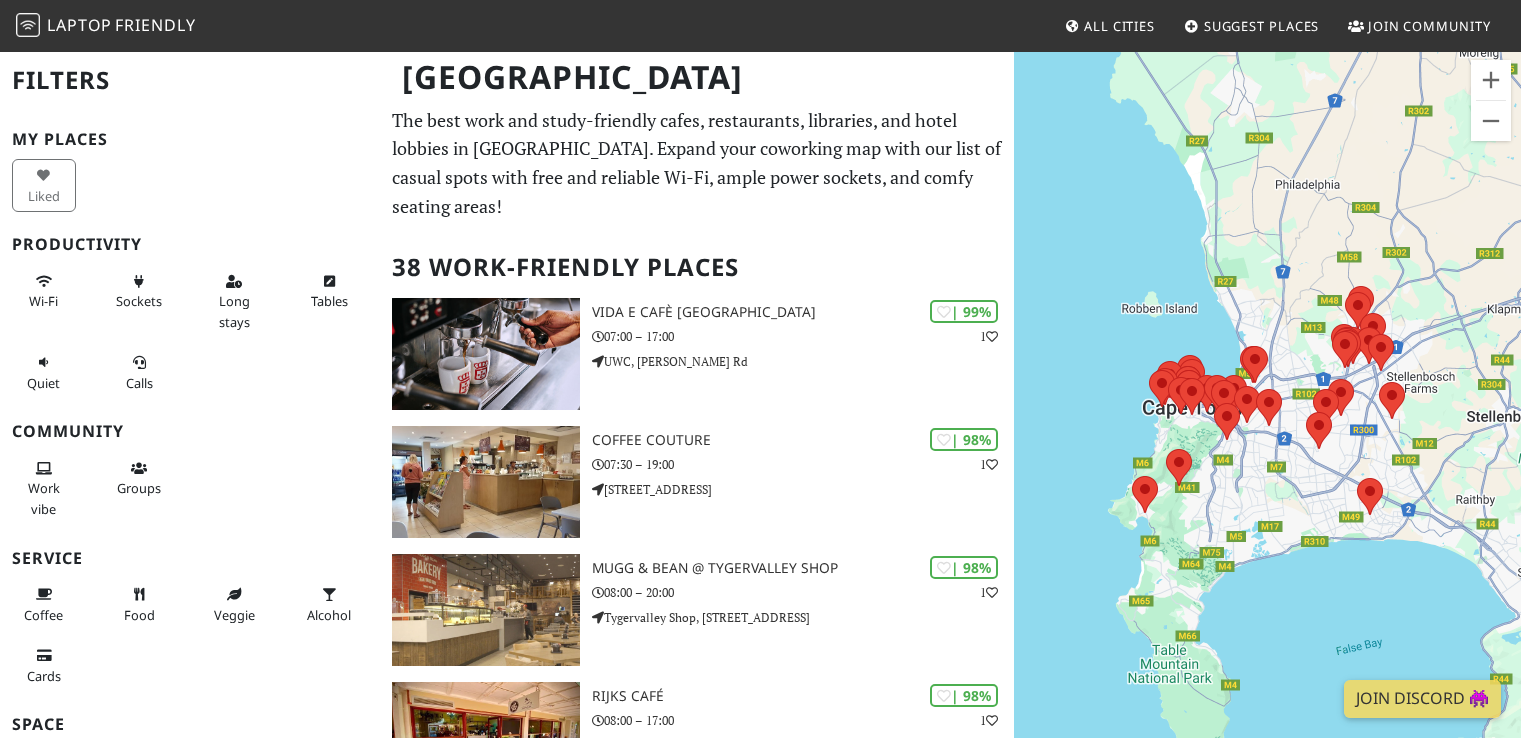 scroll, scrollTop: 0, scrollLeft: 0, axis: both 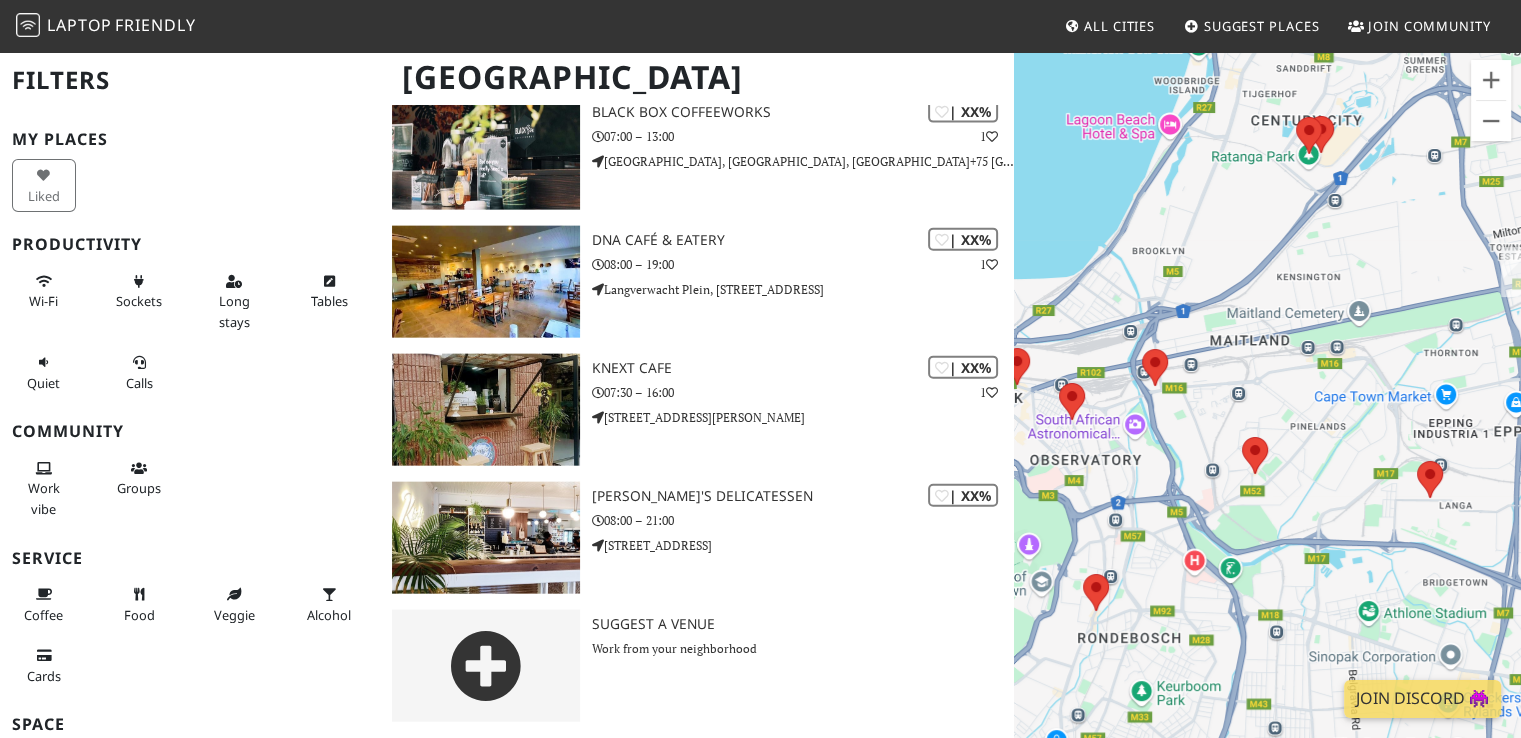 drag, startPoint x: 1149, startPoint y: 420, endPoint x: 1289, endPoint y: 393, distance: 142.5798 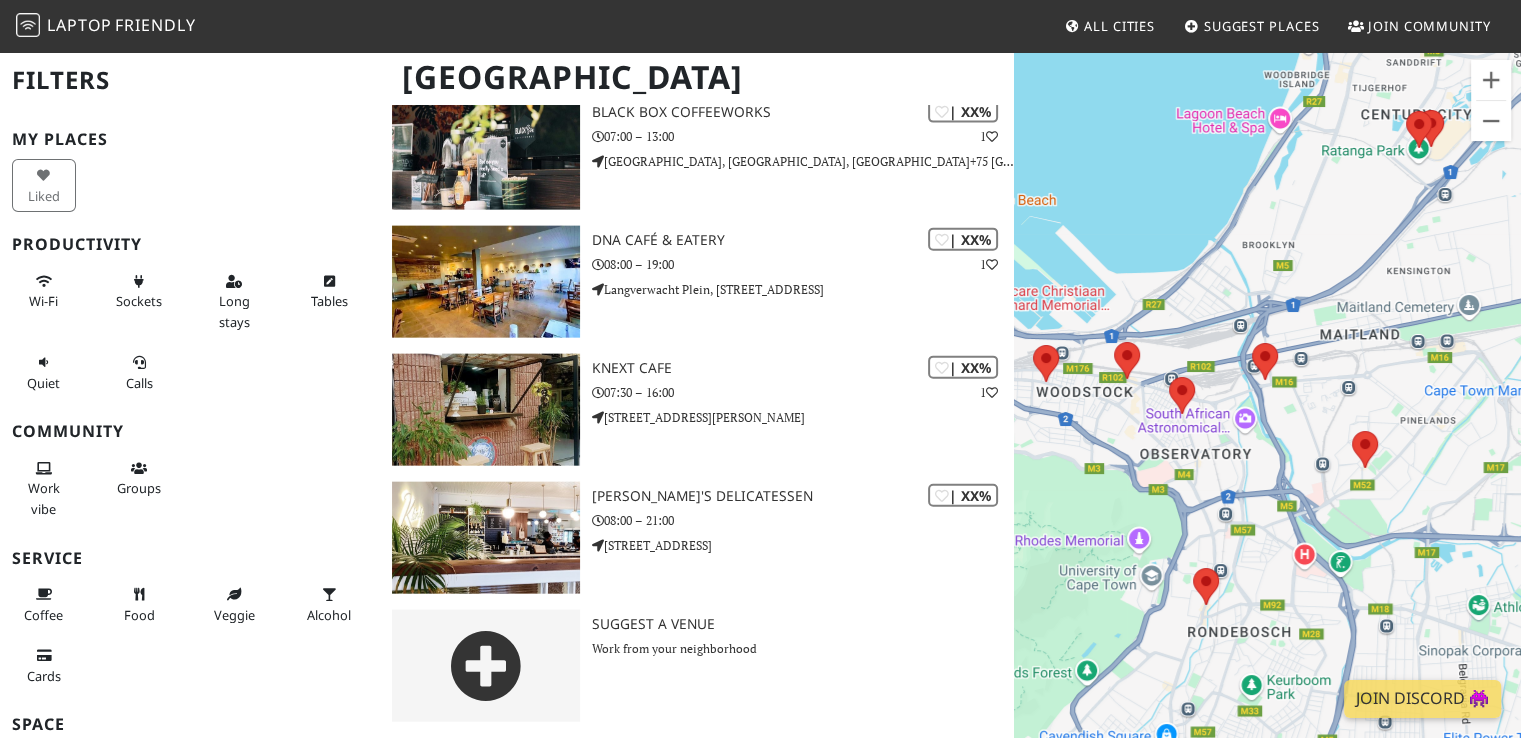 drag, startPoint x: 1233, startPoint y: 421, endPoint x: 1411, endPoint y: 397, distance: 179.61069 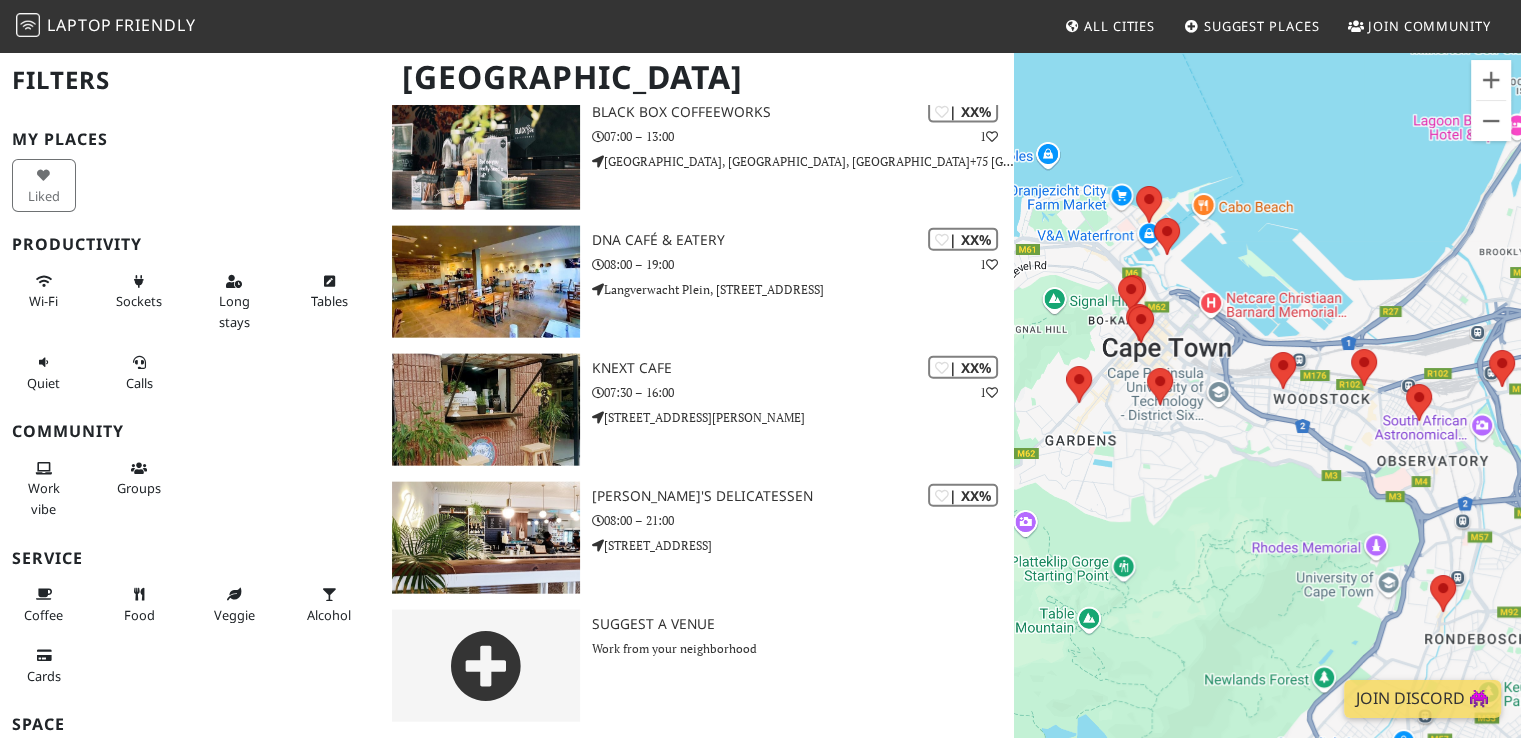 drag, startPoint x: 1143, startPoint y: 413, endPoint x: 1359, endPoint y: 444, distance: 218.2132 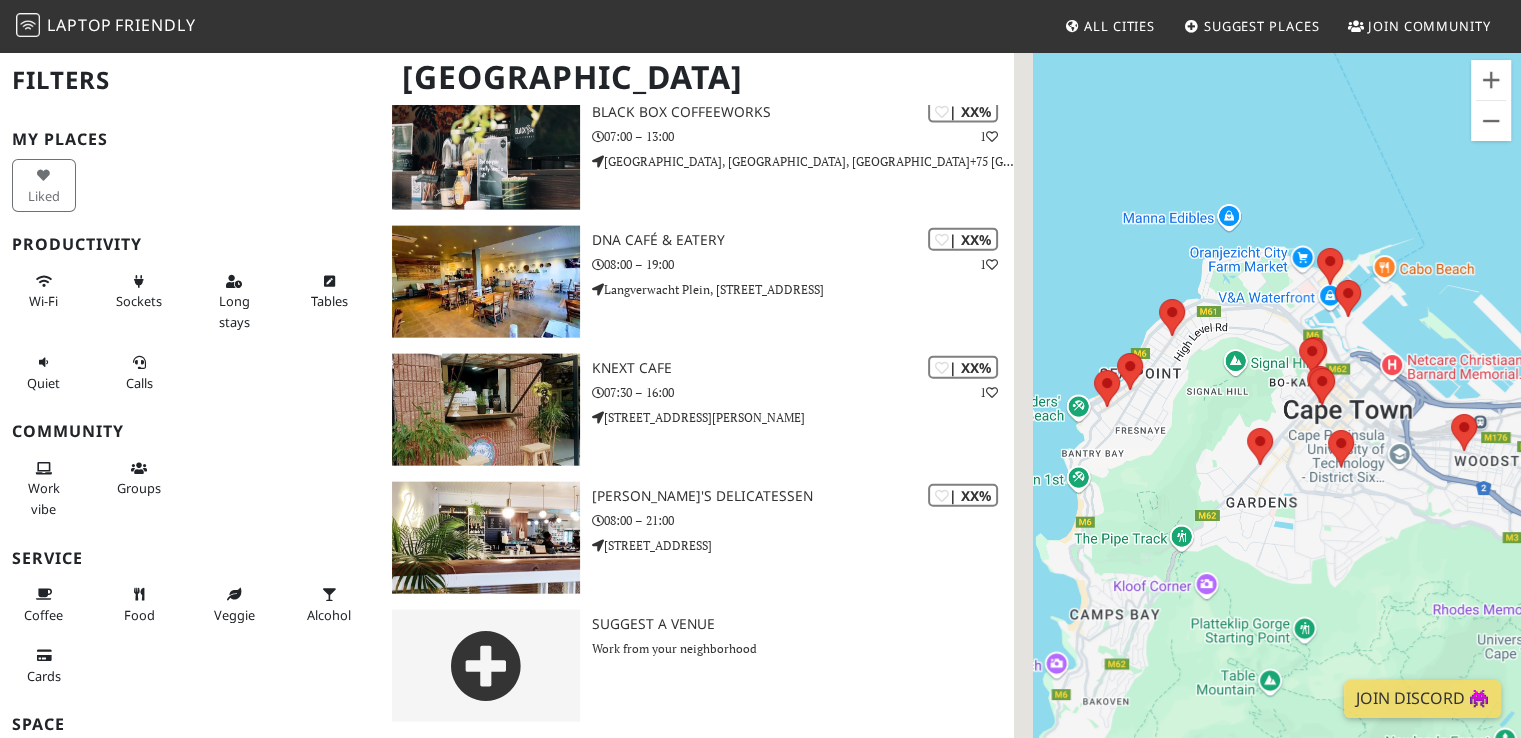 drag, startPoint x: 1204, startPoint y: 409, endPoint x: 1392, endPoint y: 470, distance: 197.64868 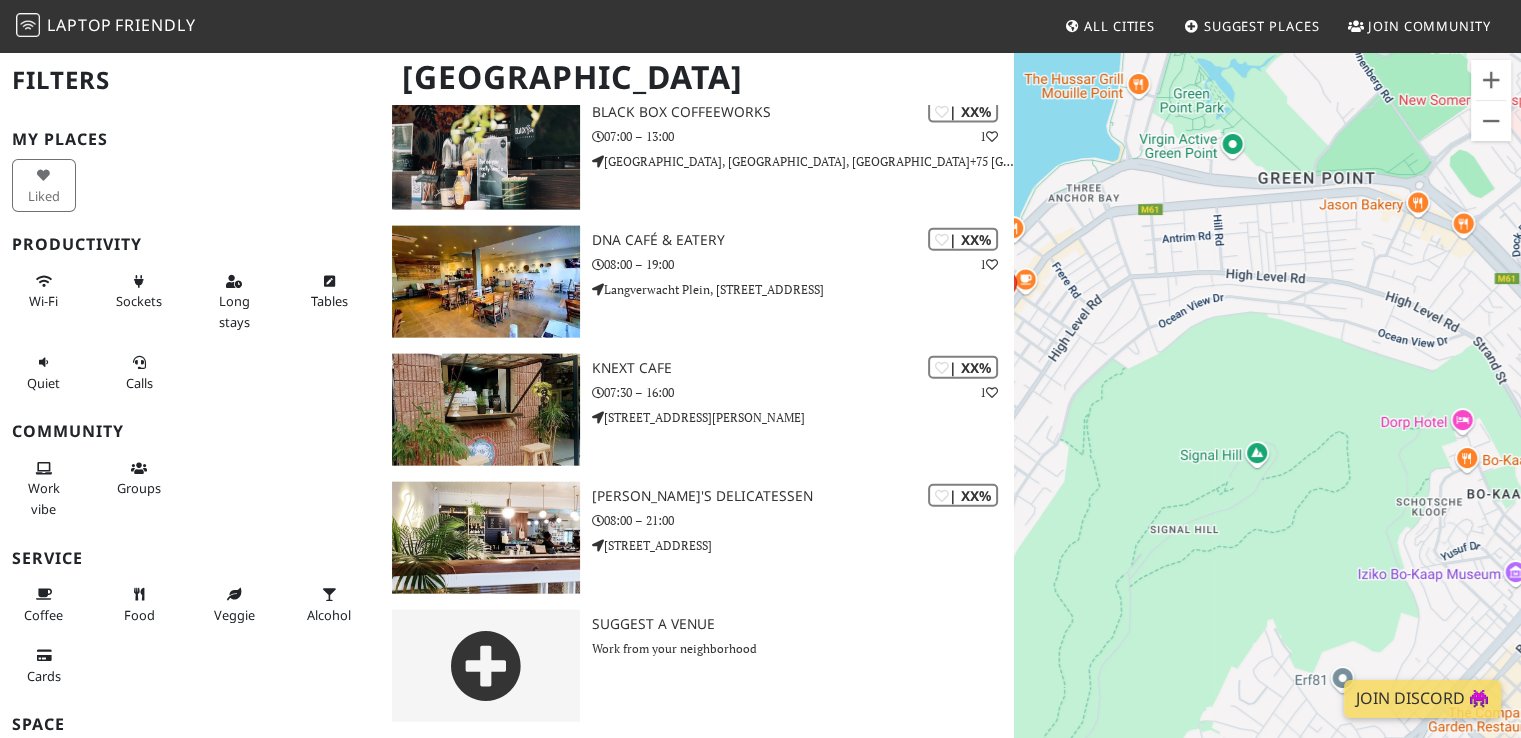 drag, startPoint x: 1233, startPoint y: 296, endPoint x: 1344, endPoint y: 445, distance: 185.80096 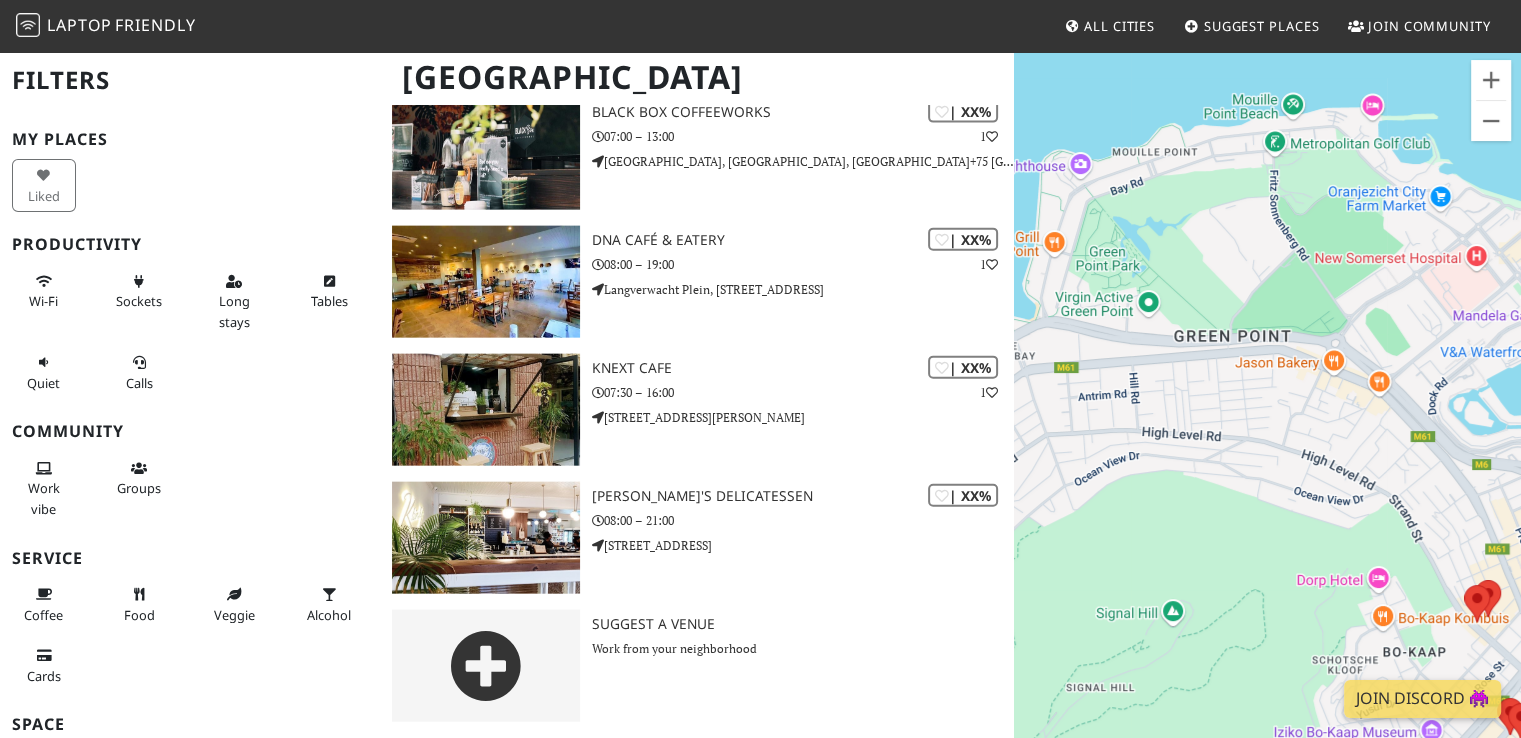 drag, startPoint x: 1431, startPoint y: 334, endPoint x: 1348, endPoint y: 469, distance: 158.47397 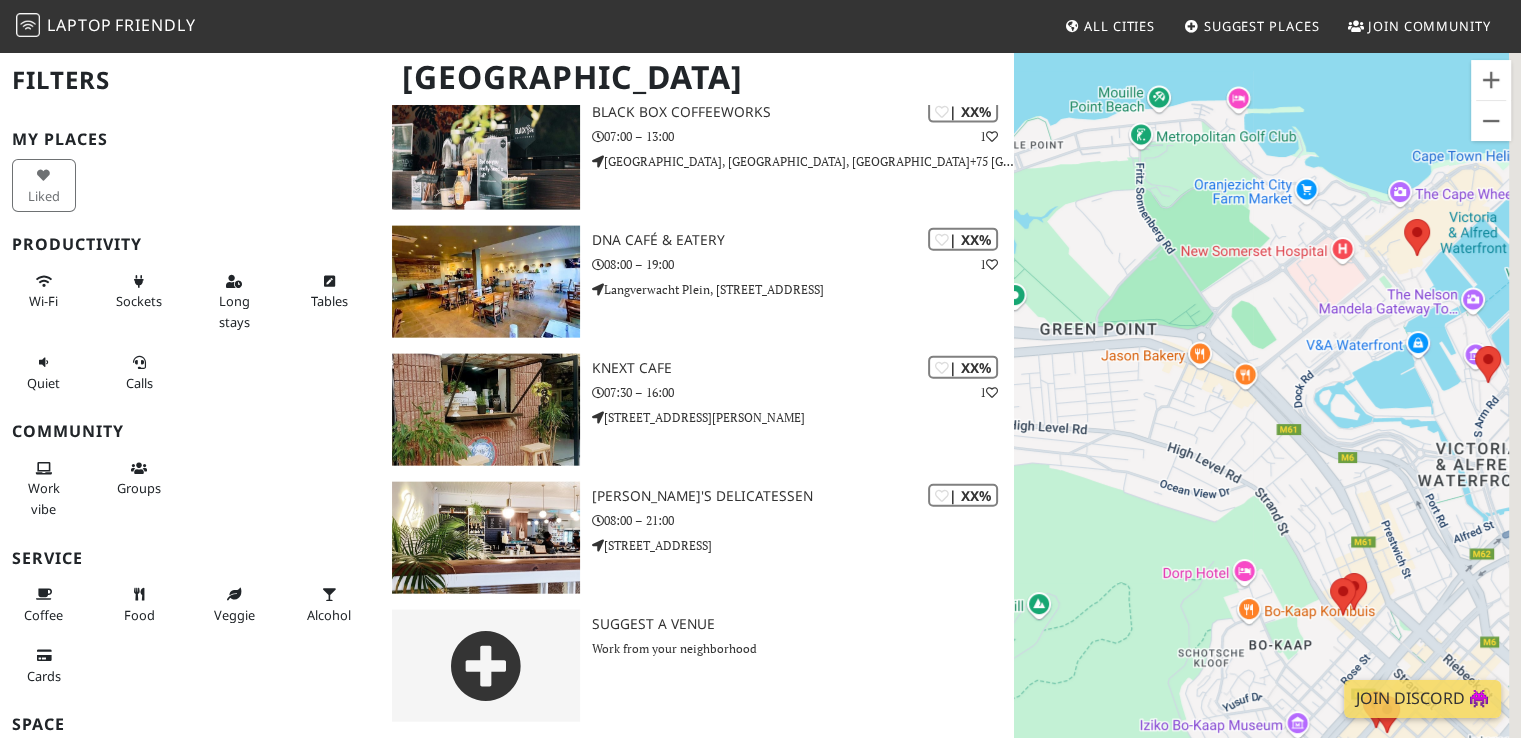 drag, startPoint x: 1406, startPoint y: 330, endPoint x: 1213, endPoint y: 308, distance: 194.24983 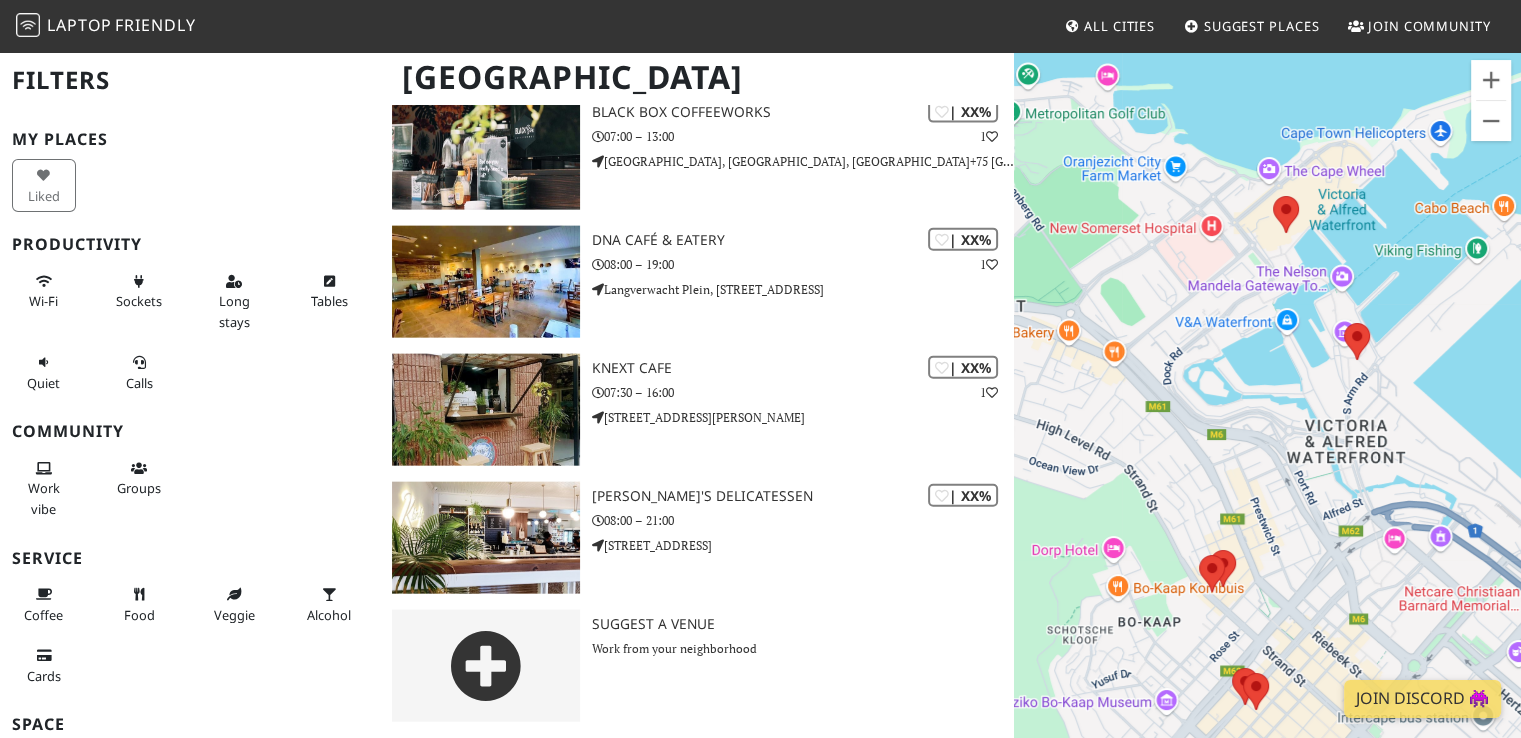 drag, startPoint x: 1339, startPoint y: 397, endPoint x: 1196, endPoint y: 386, distance: 143.42245 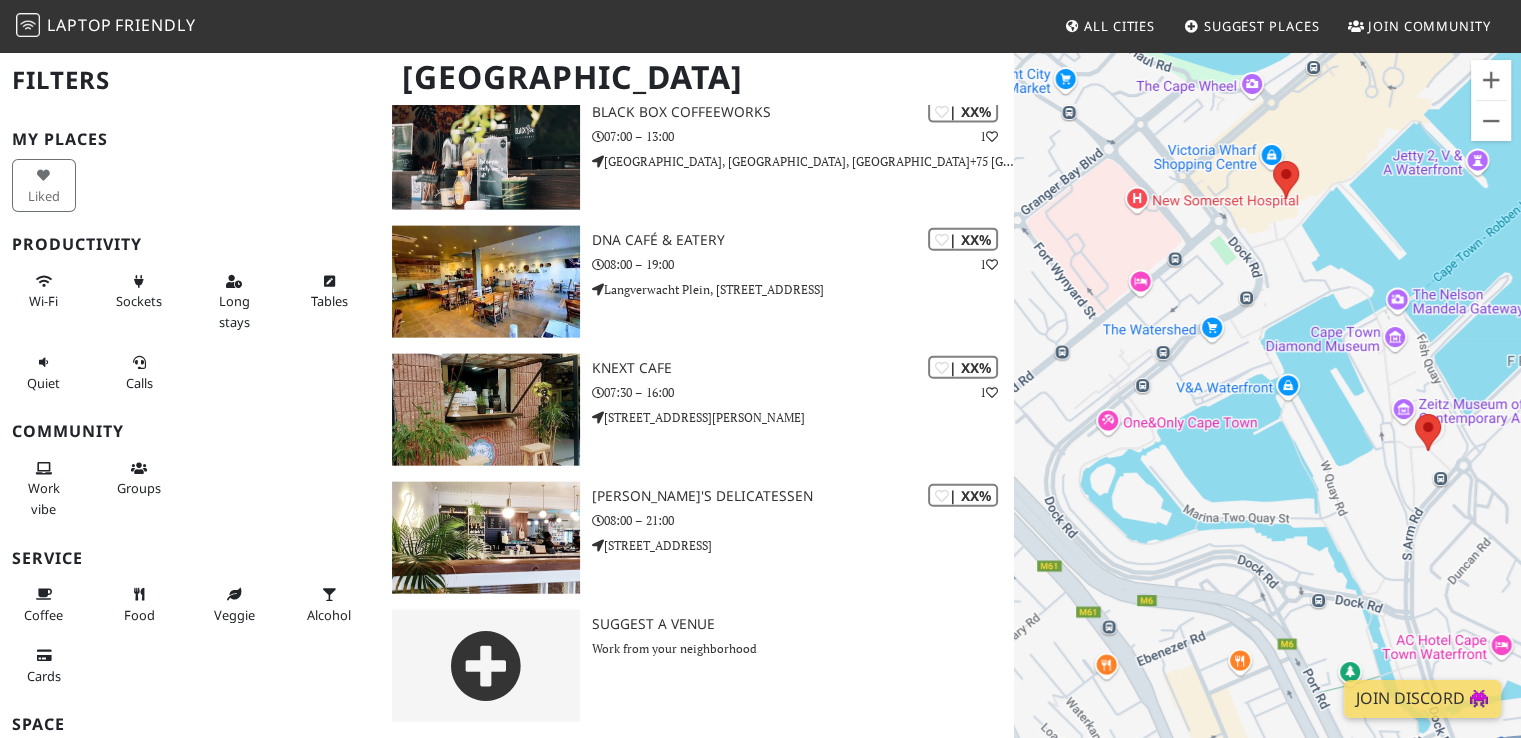 drag, startPoint x: 1213, startPoint y: 512, endPoint x: 1240, endPoint y: 398, distance: 117.15375 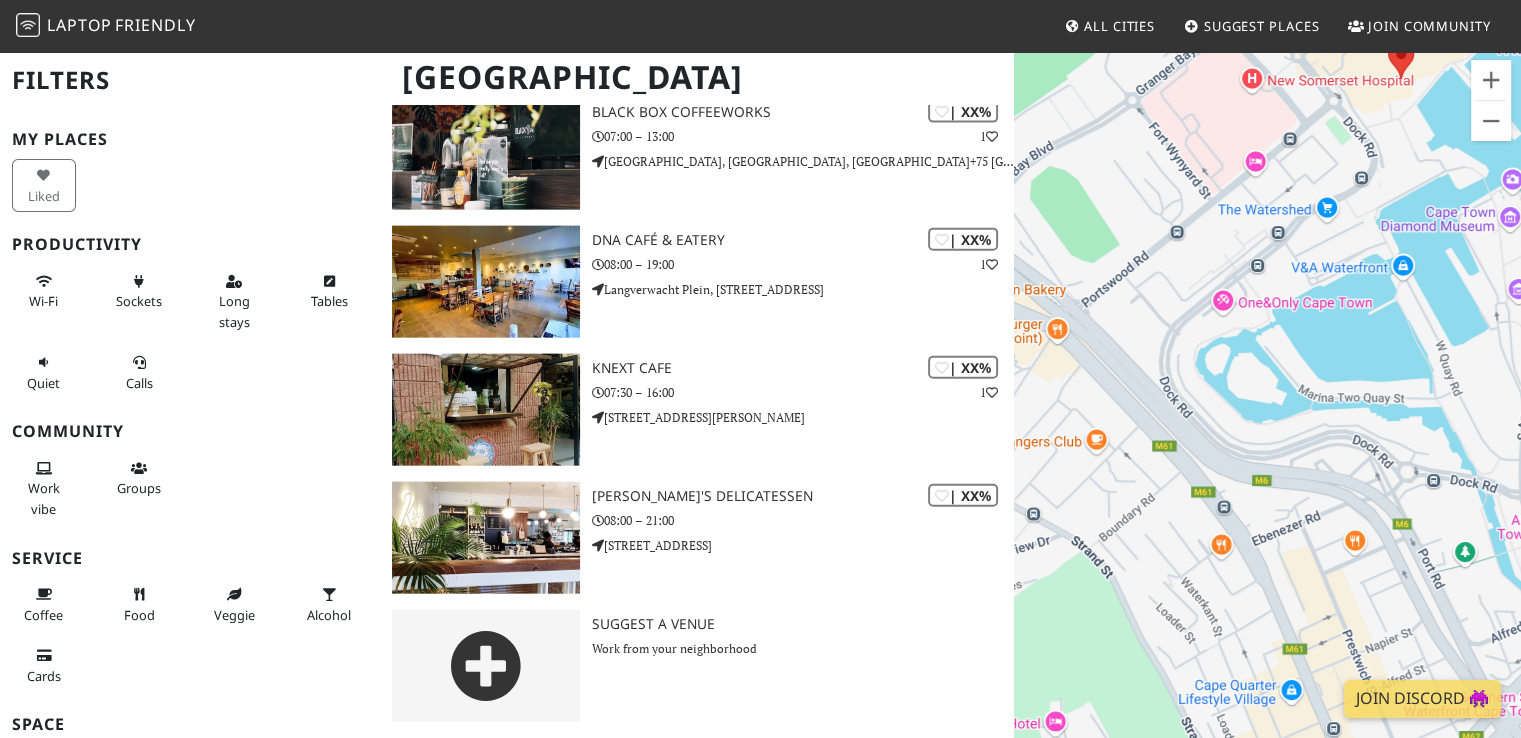 drag, startPoint x: 1146, startPoint y: 500, endPoint x: 1274, endPoint y: 369, distance: 183.15294 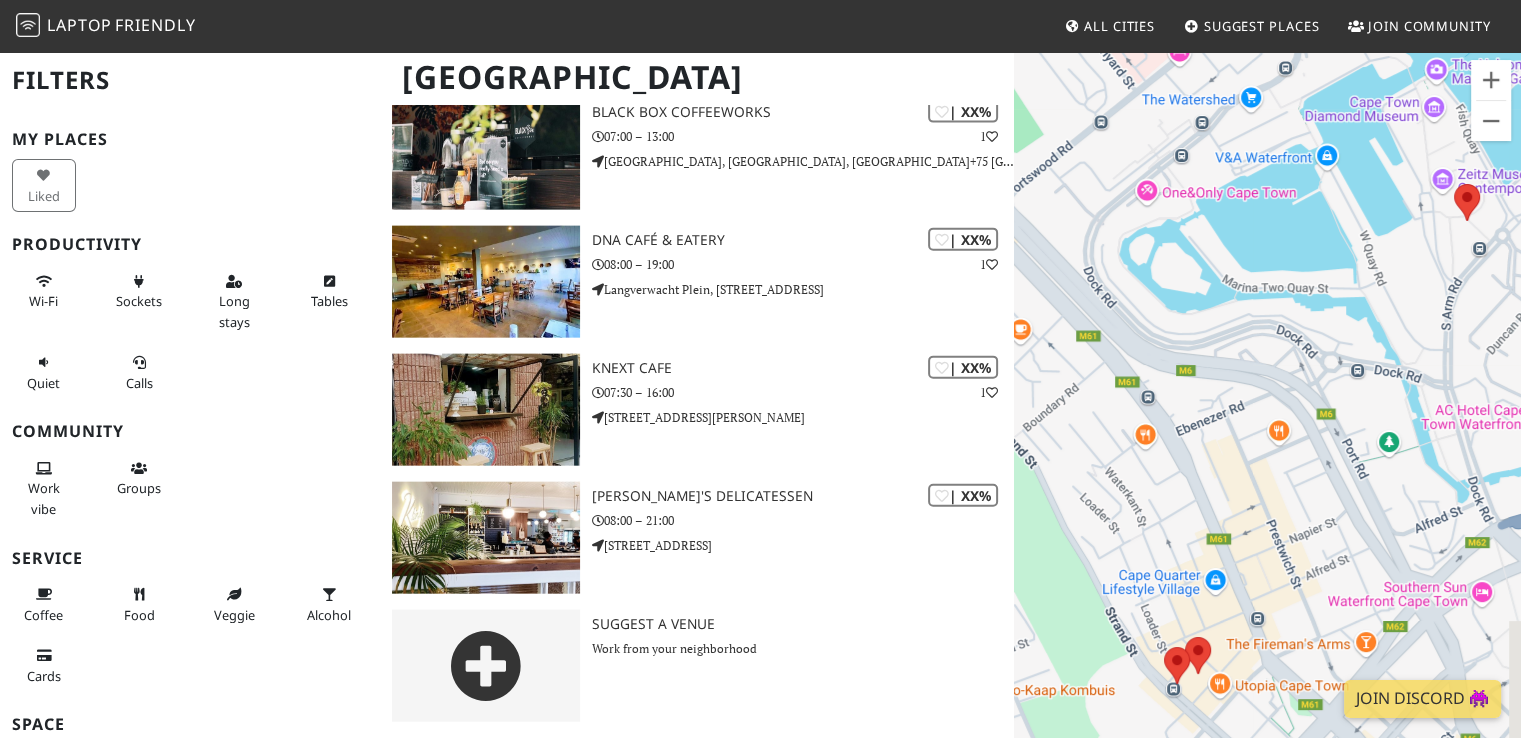 drag, startPoint x: 1300, startPoint y: 471, endPoint x: 1214, endPoint y: 355, distance: 144.40222 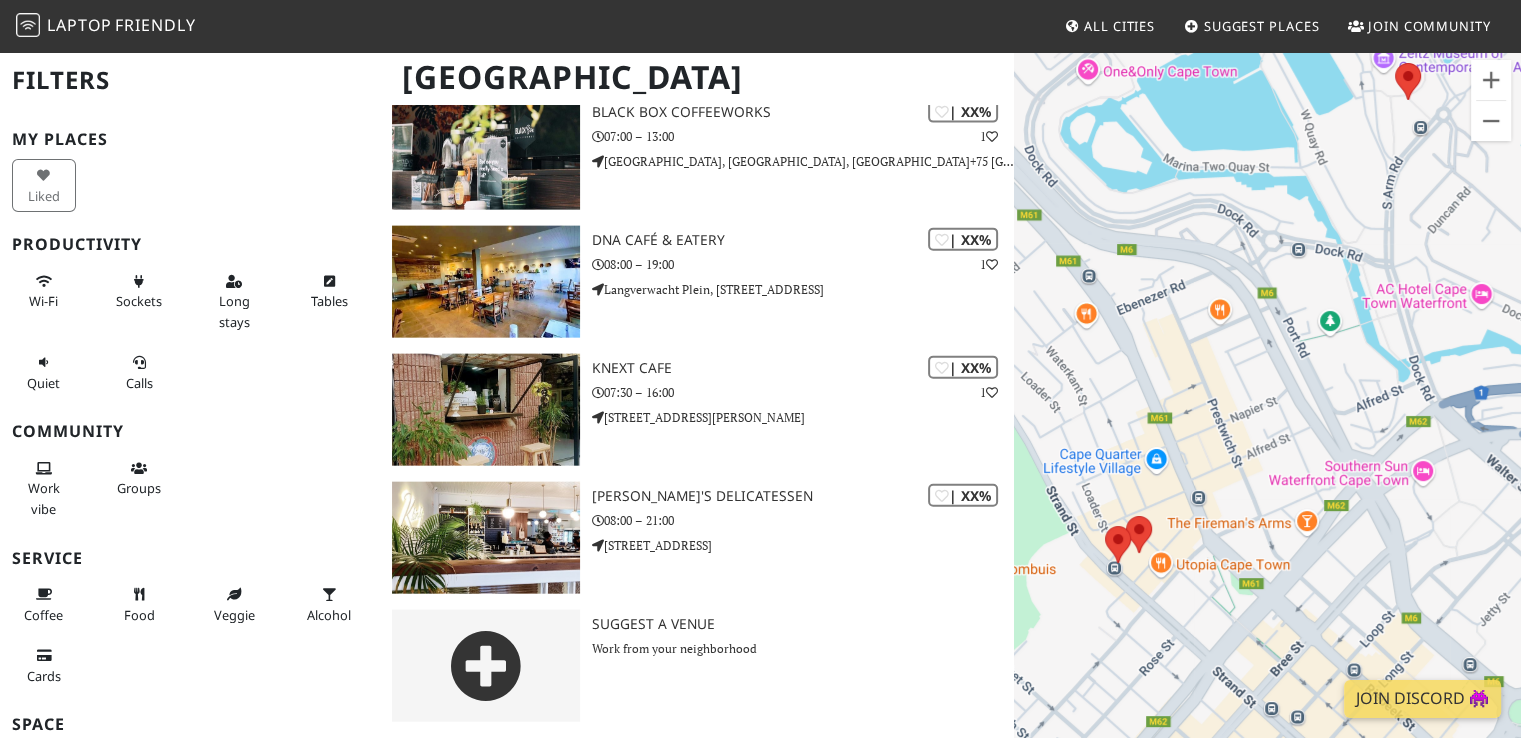 drag, startPoint x: 1364, startPoint y: 477, endPoint x: 1300, endPoint y: 355, distance: 137.76791 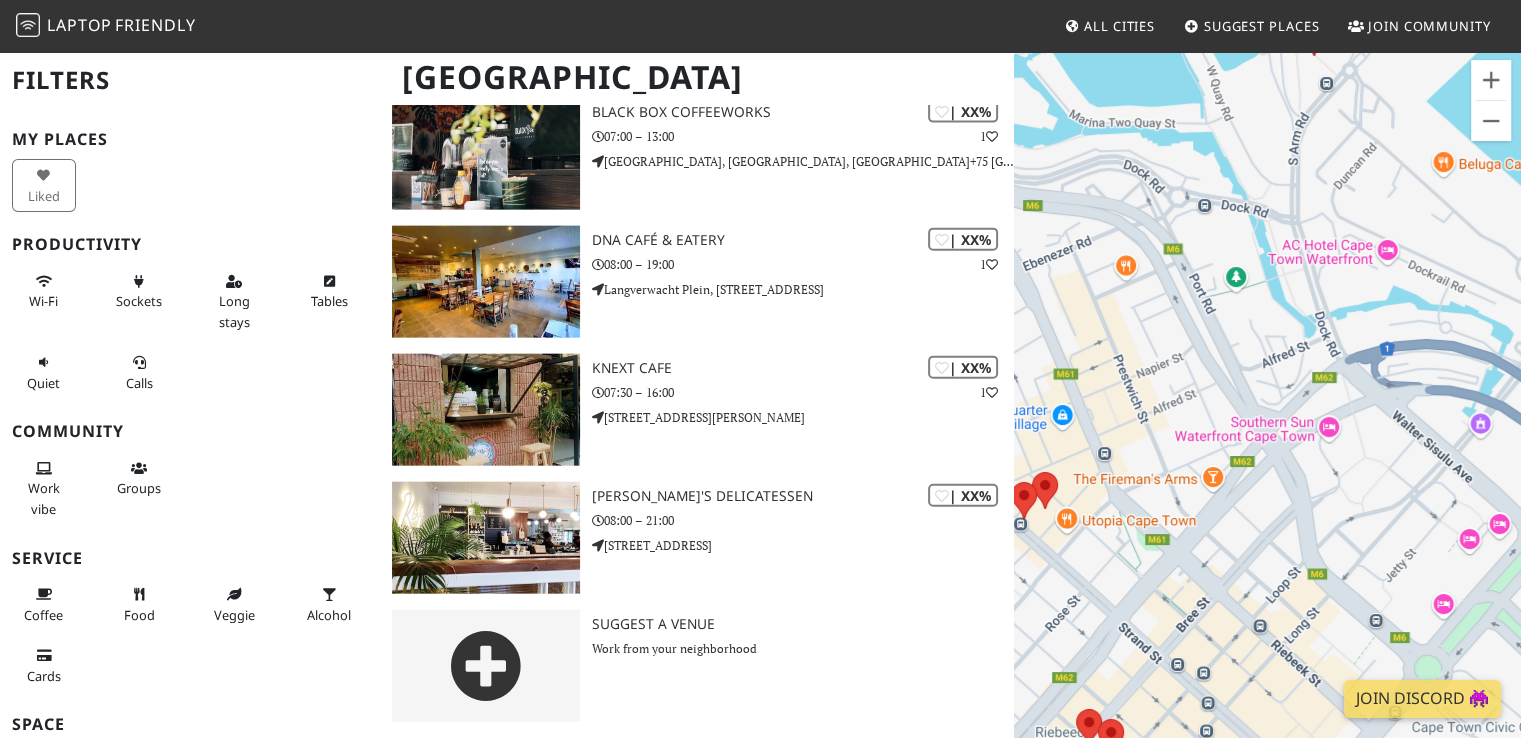 drag, startPoint x: 1328, startPoint y: 440, endPoint x: 1196, endPoint y: 376, distance: 146.69696 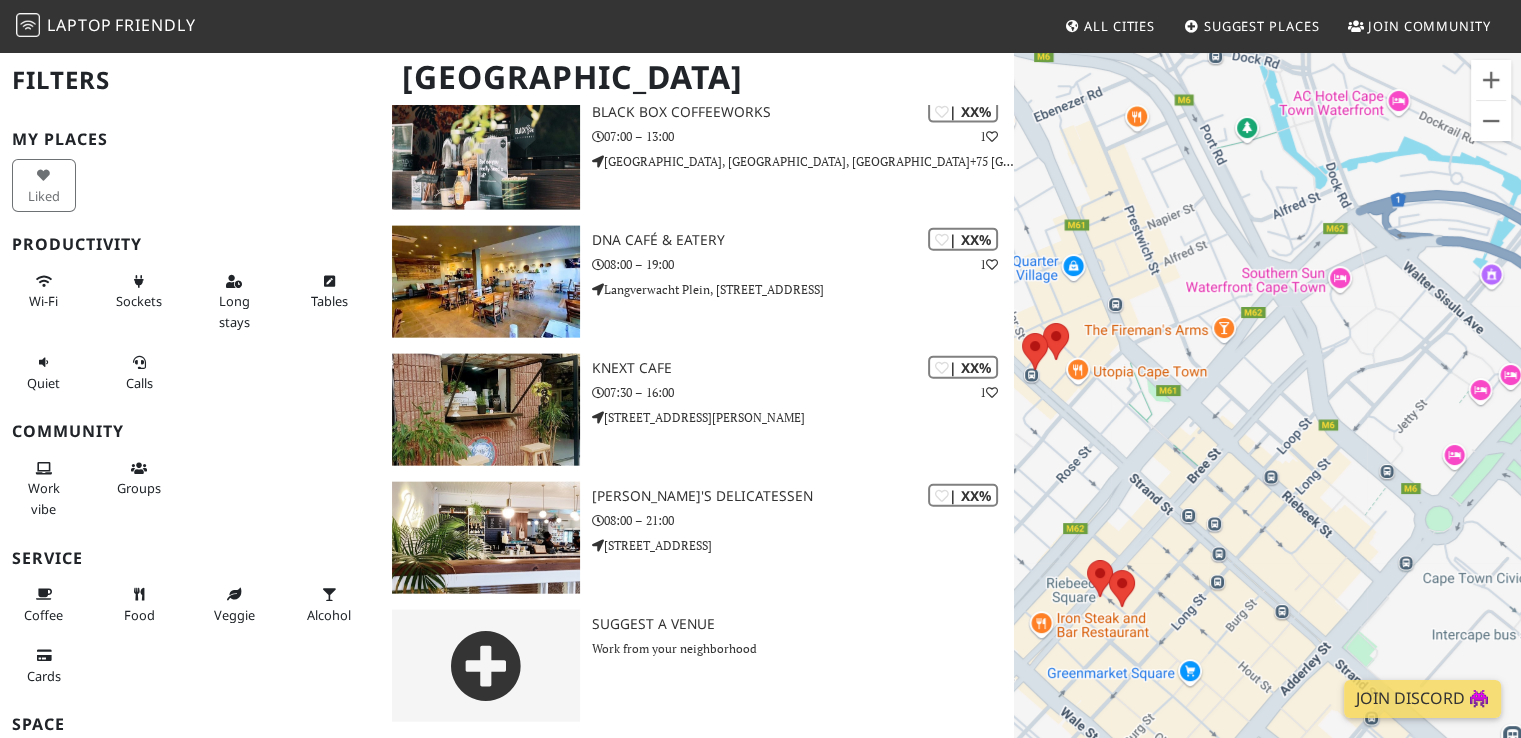 drag, startPoint x: 1196, startPoint y: 376, endPoint x: 1203, endPoint y: 225, distance: 151.16217 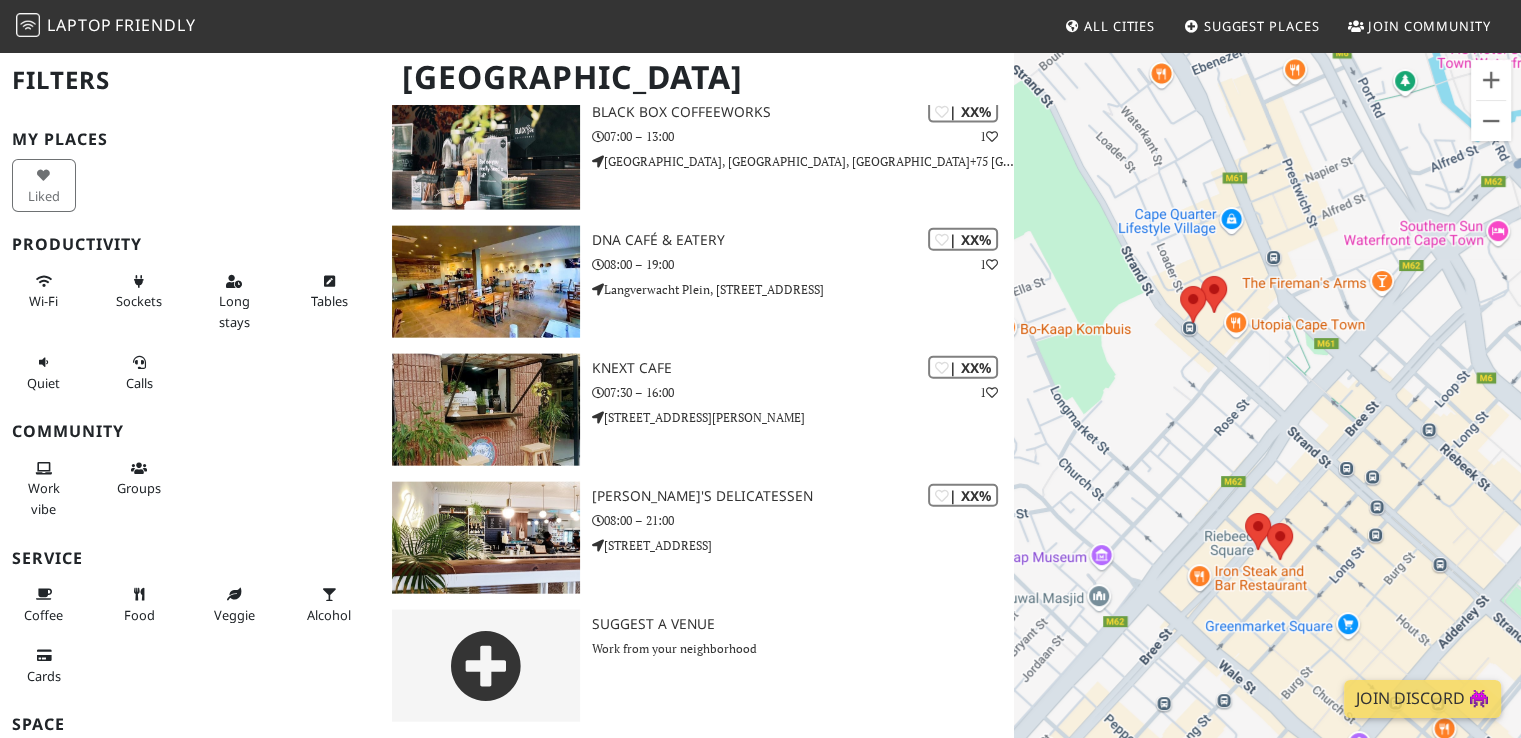drag, startPoint x: 1249, startPoint y: 201, endPoint x: 1432, endPoint y: 142, distance: 192.27585 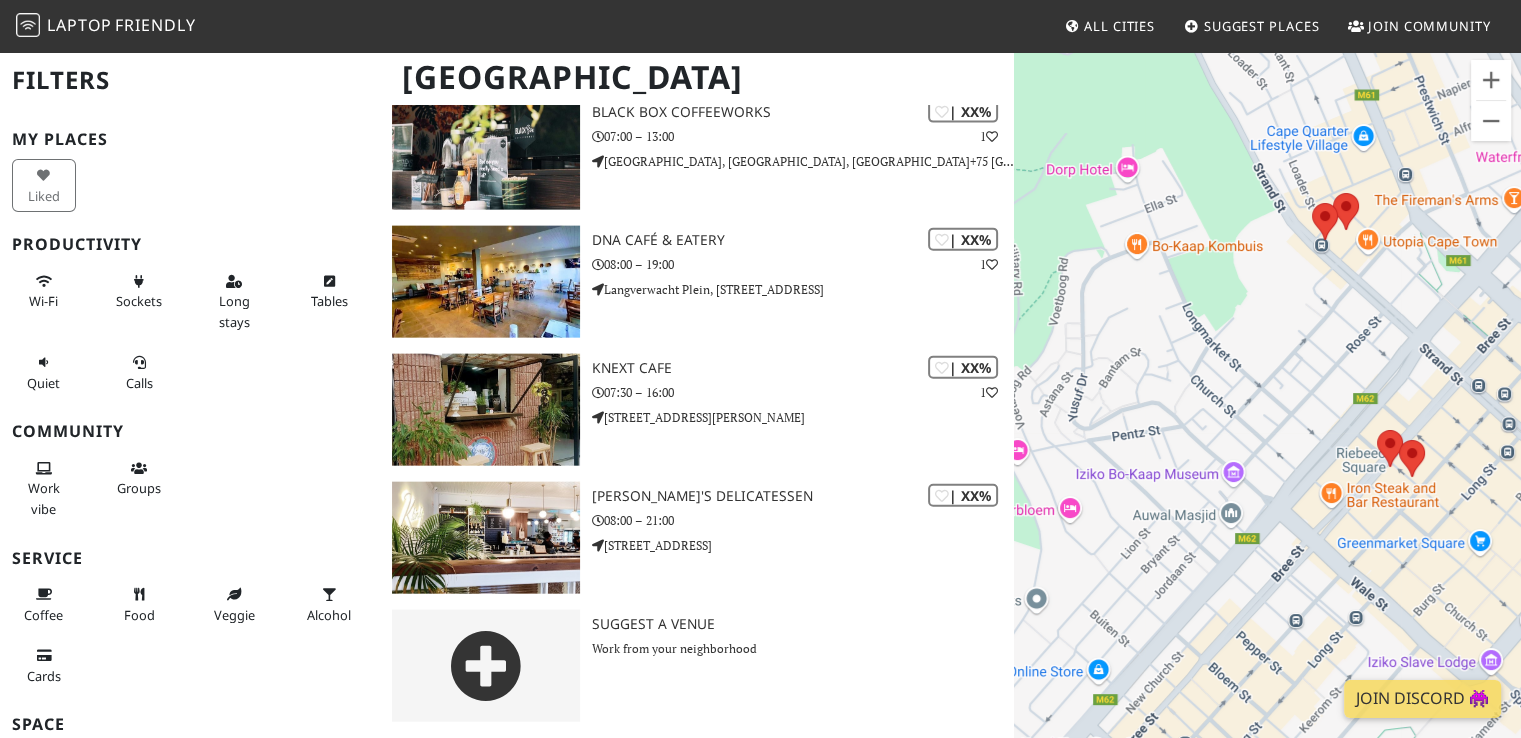 drag, startPoint x: 1369, startPoint y: 189, endPoint x: 1512, endPoint y: 100, distance: 168.43396 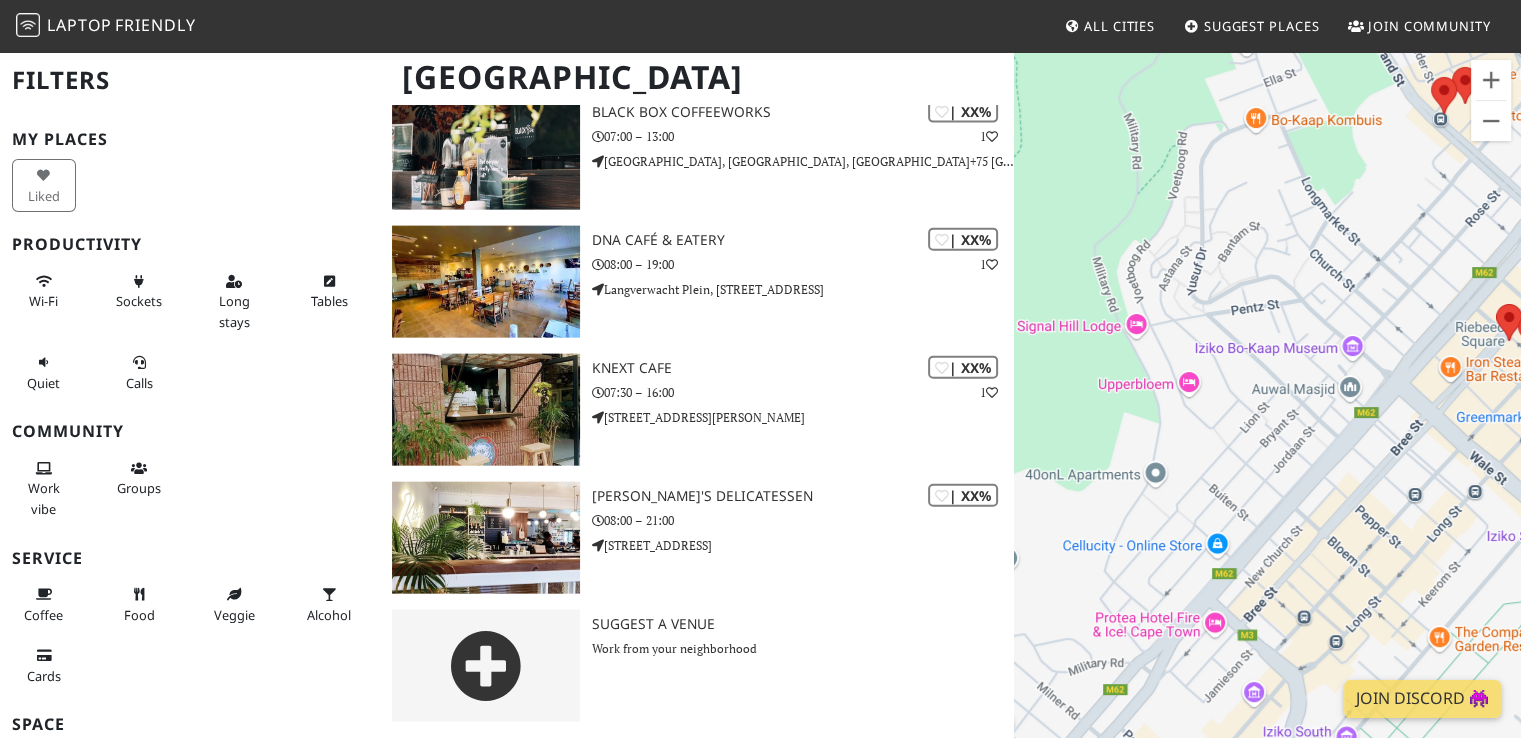 drag, startPoint x: 1332, startPoint y: 334, endPoint x: 1436, endPoint y: 207, distance: 164.14932 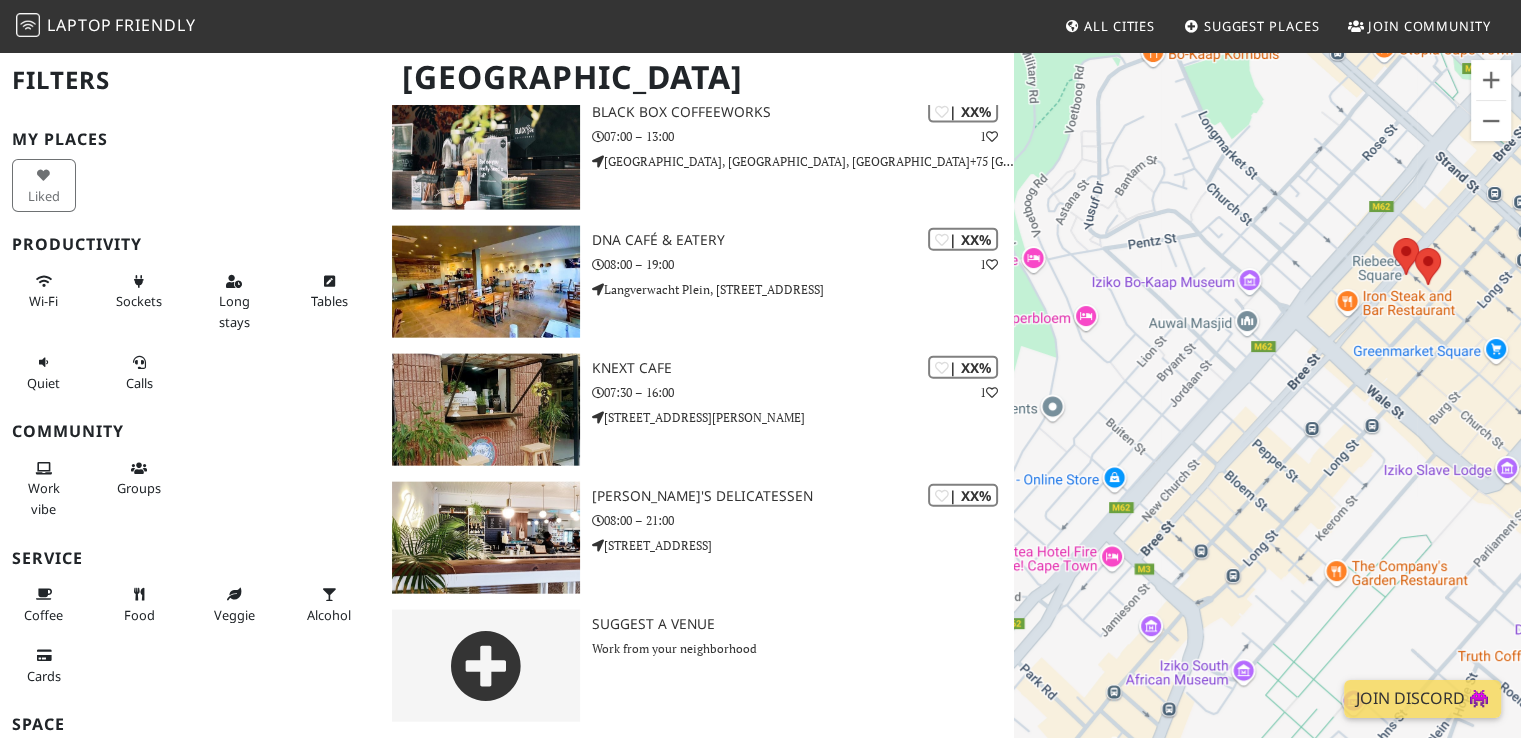 drag, startPoint x: 1380, startPoint y: 342, endPoint x: 1271, endPoint y: 277, distance: 126.90942 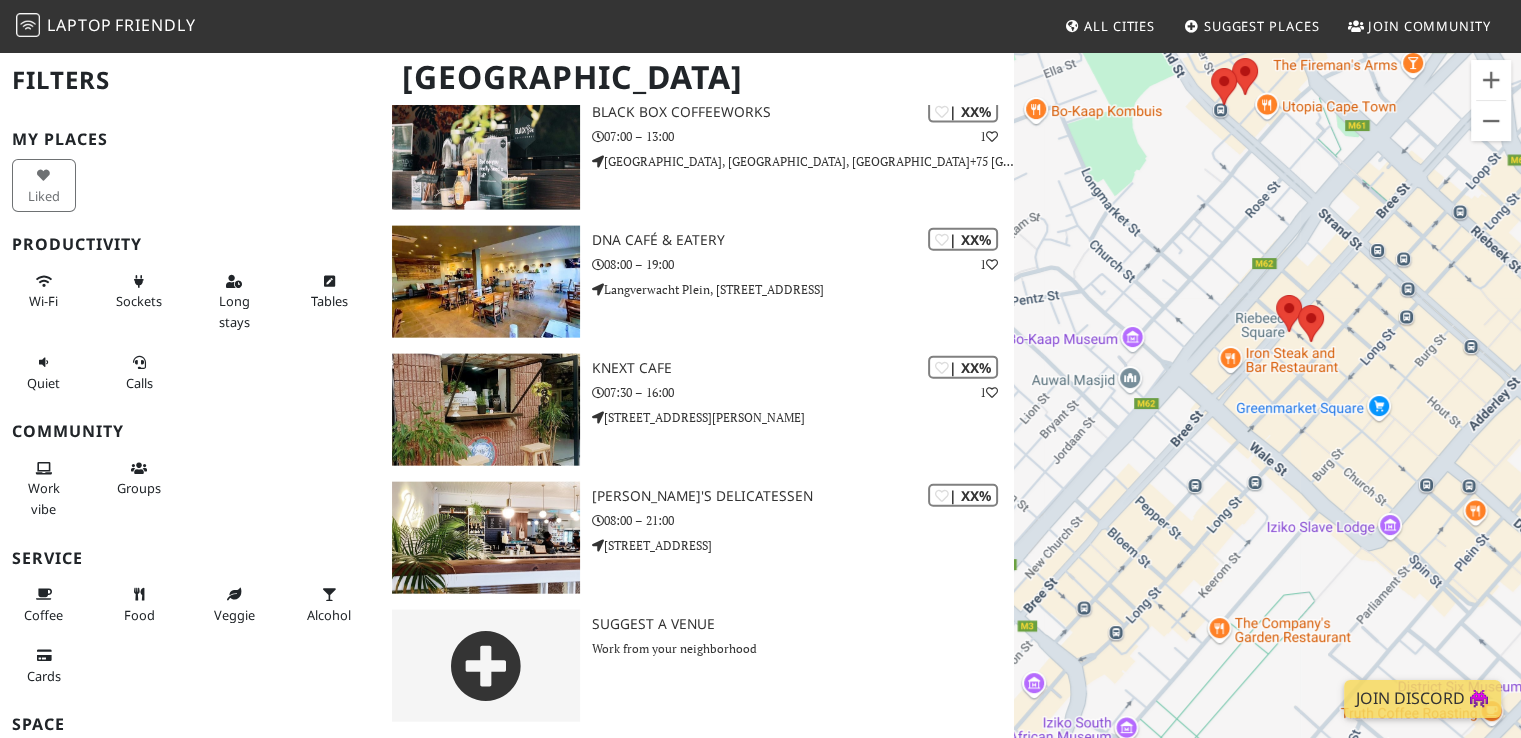 drag, startPoint x: 1348, startPoint y: 240, endPoint x: 1224, endPoint y: 299, distance: 137.32079 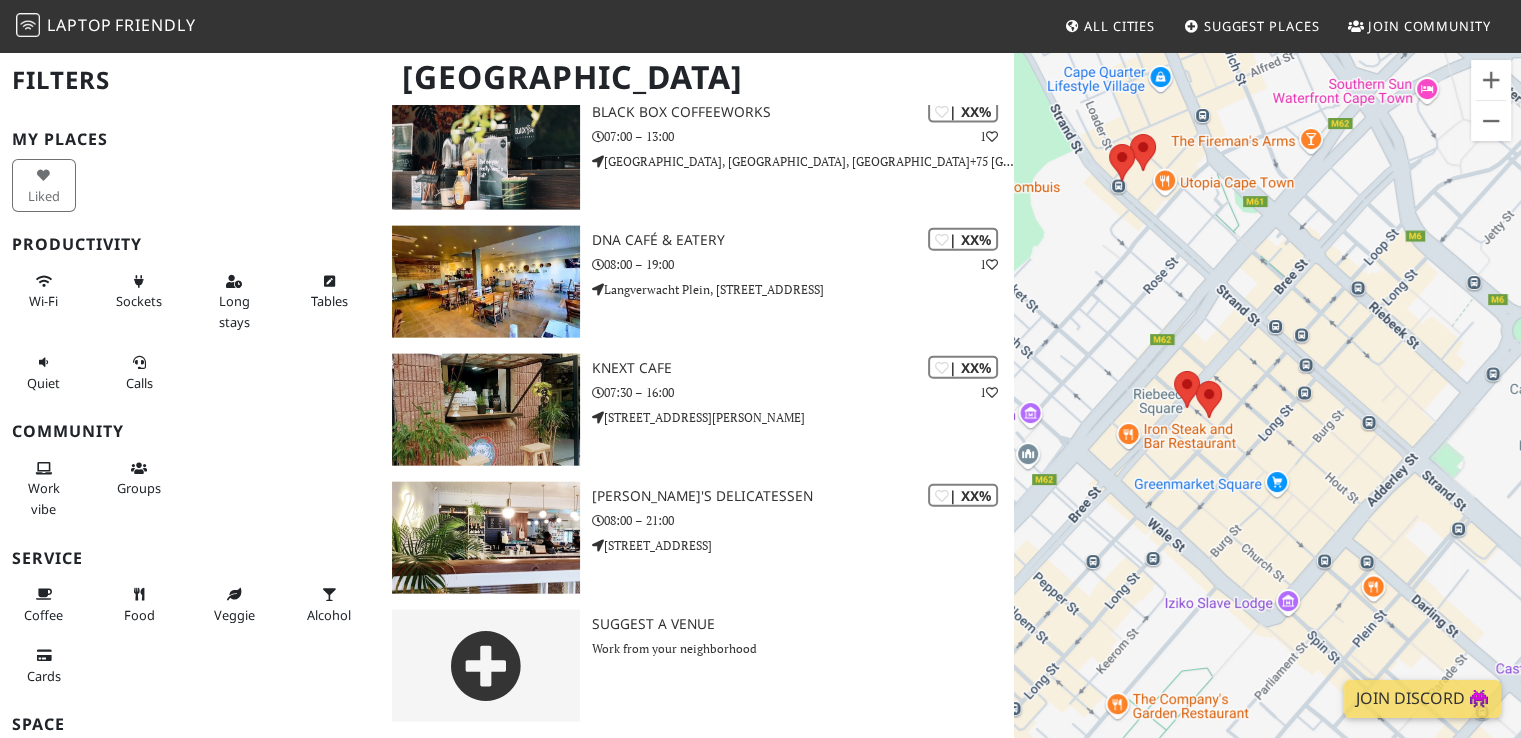 drag, startPoint x: 1295, startPoint y: 267, endPoint x: 1178, endPoint y: 361, distance: 150.08331 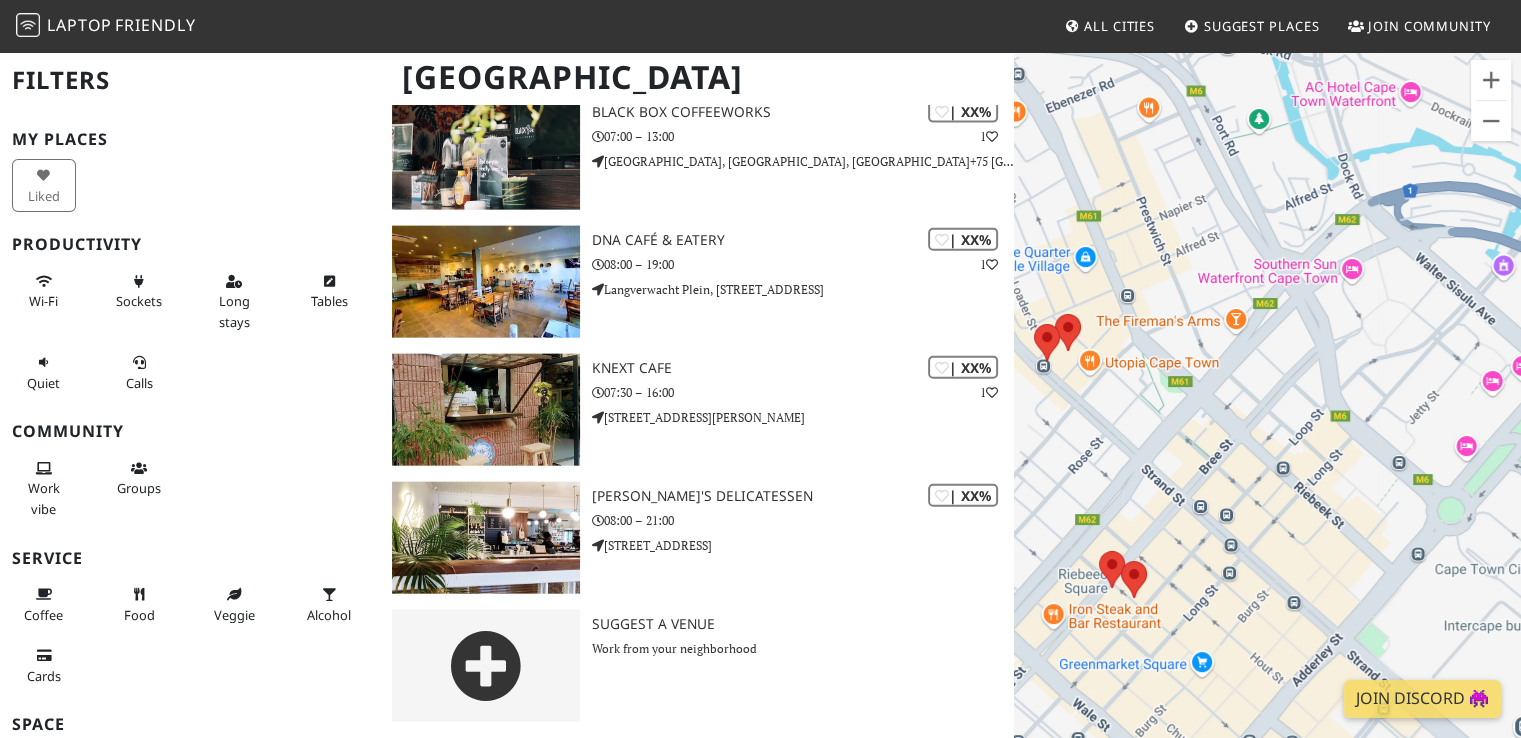 drag, startPoint x: 1318, startPoint y: 243, endPoint x: 1227, endPoint y: 445, distance: 221.55135 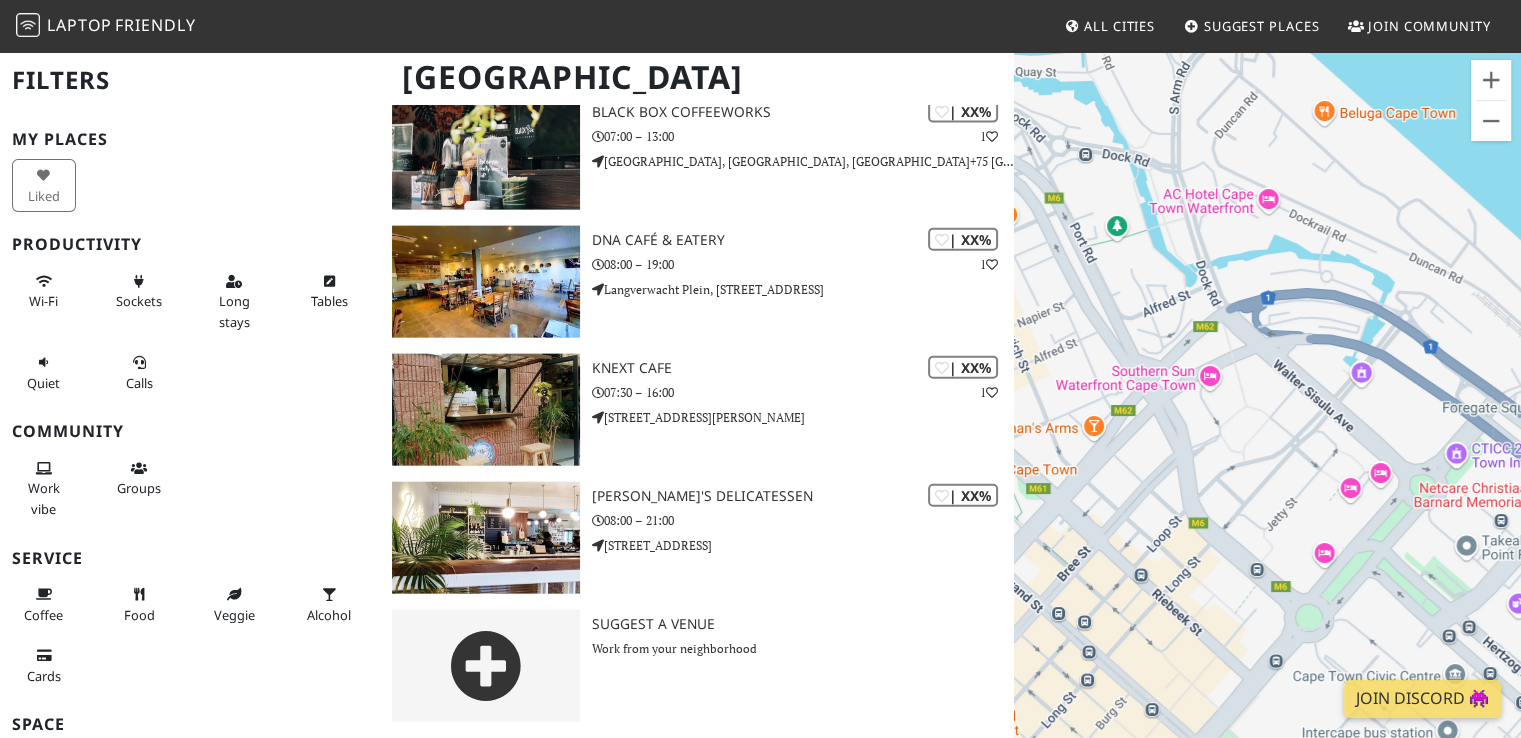 drag, startPoint x: 1334, startPoint y: 361, endPoint x: 1185, endPoint y: 469, distance: 184.02446 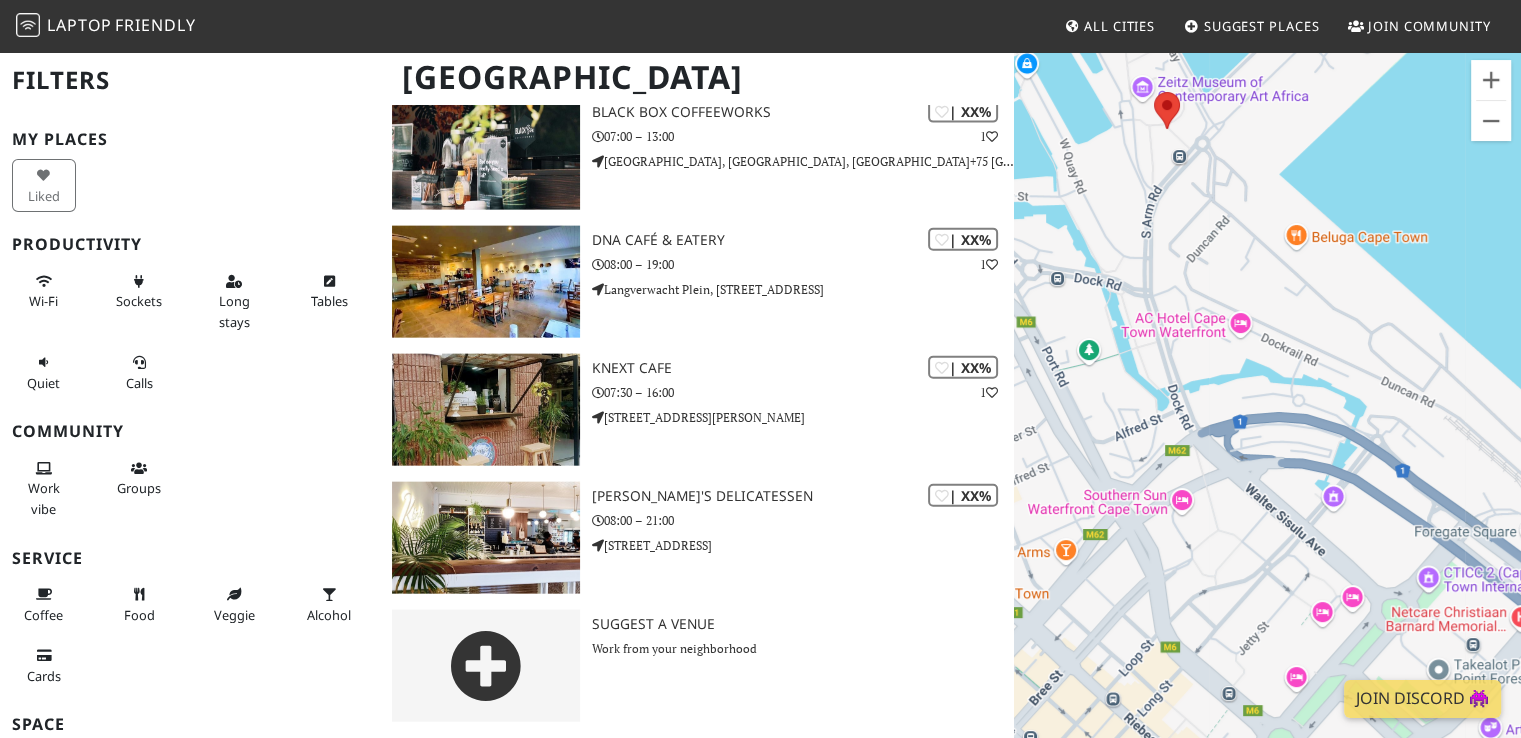drag, startPoint x: 1392, startPoint y: 171, endPoint x: 1352, endPoint y: 325, distance: 159.11003 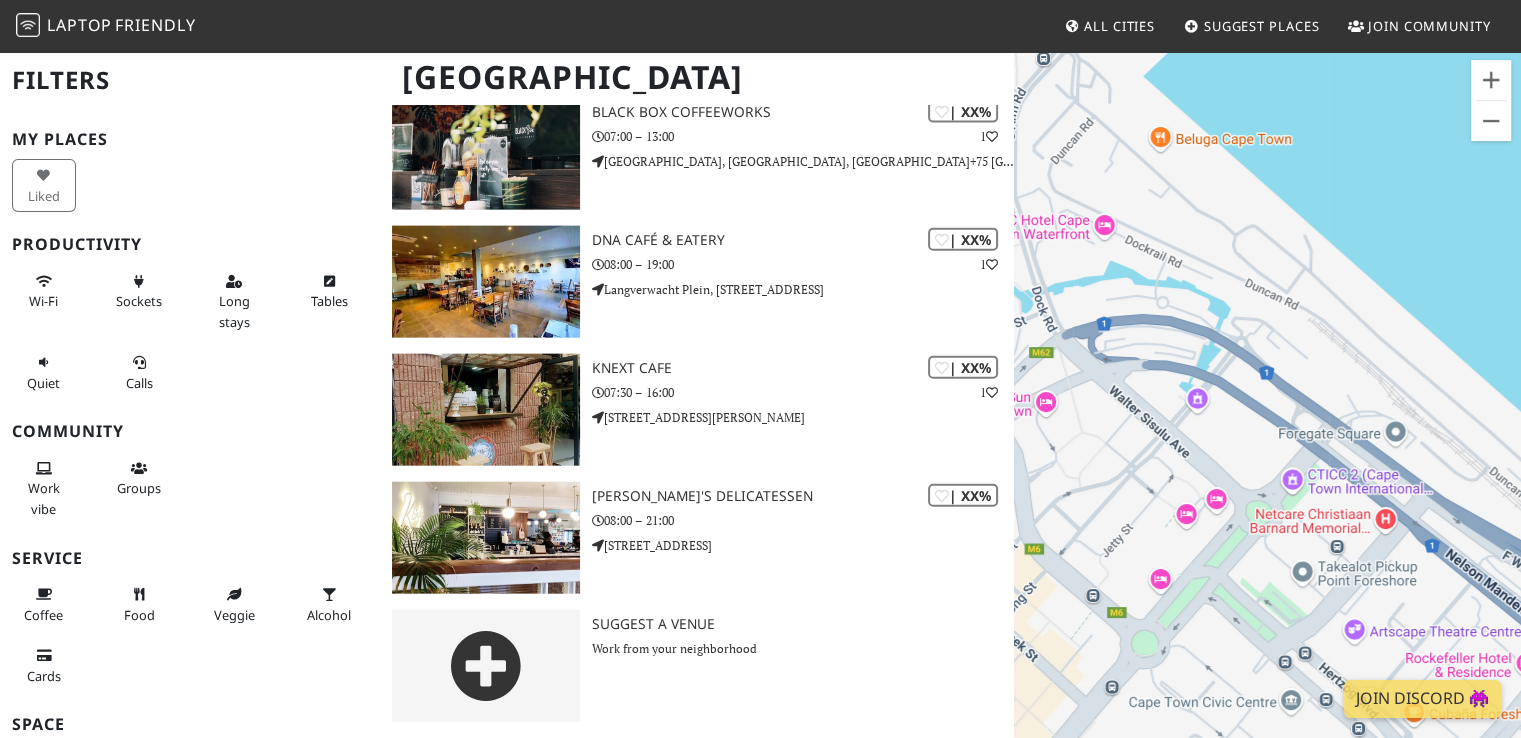 drag, startPoint x: 1446, startPoint y: 446, endPoint x: 1282, endPoint y: 340, distance: 195.27417 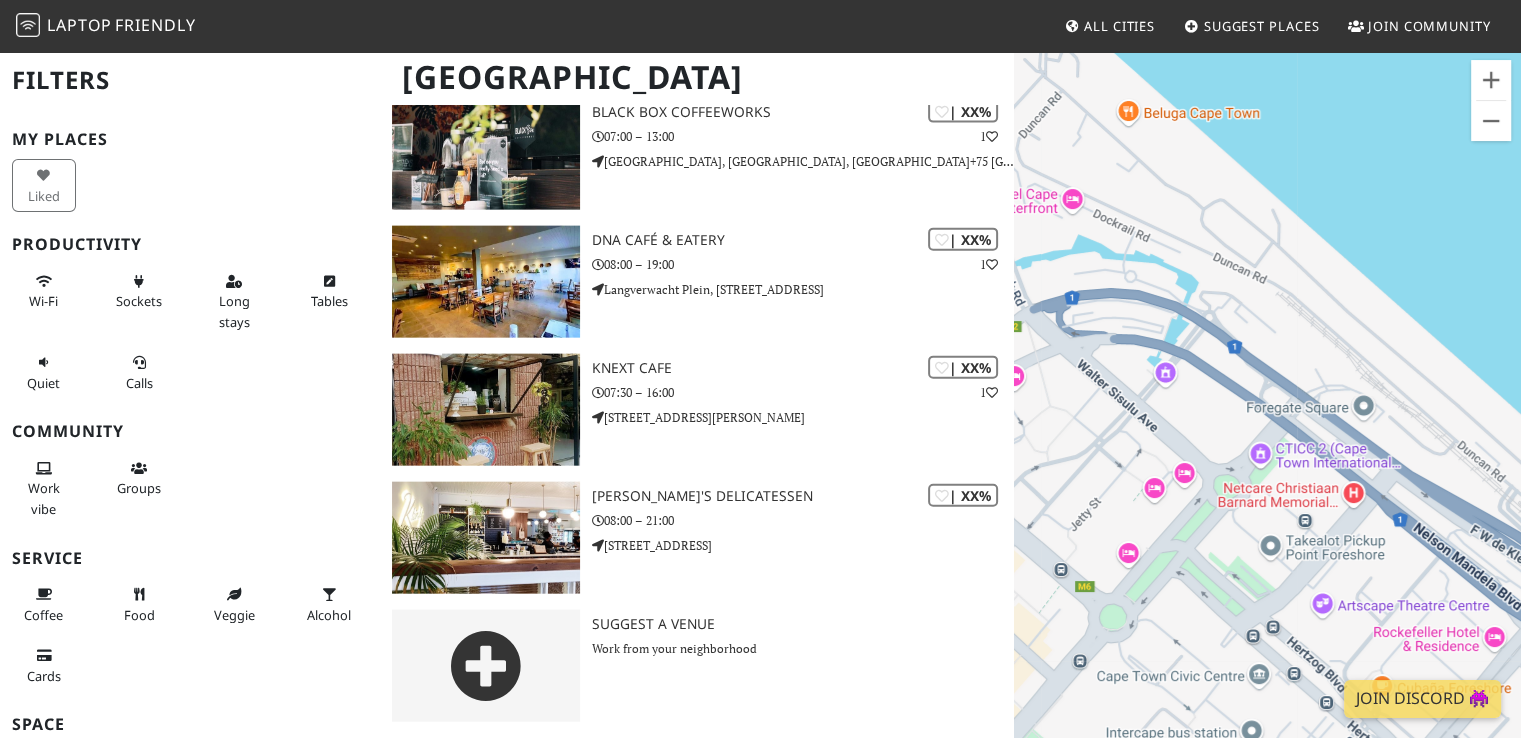 drag, startPoint x: 1282, startPoint y: 340, endPoint x: 1190, endPoint y: 247, distance: 130.81667 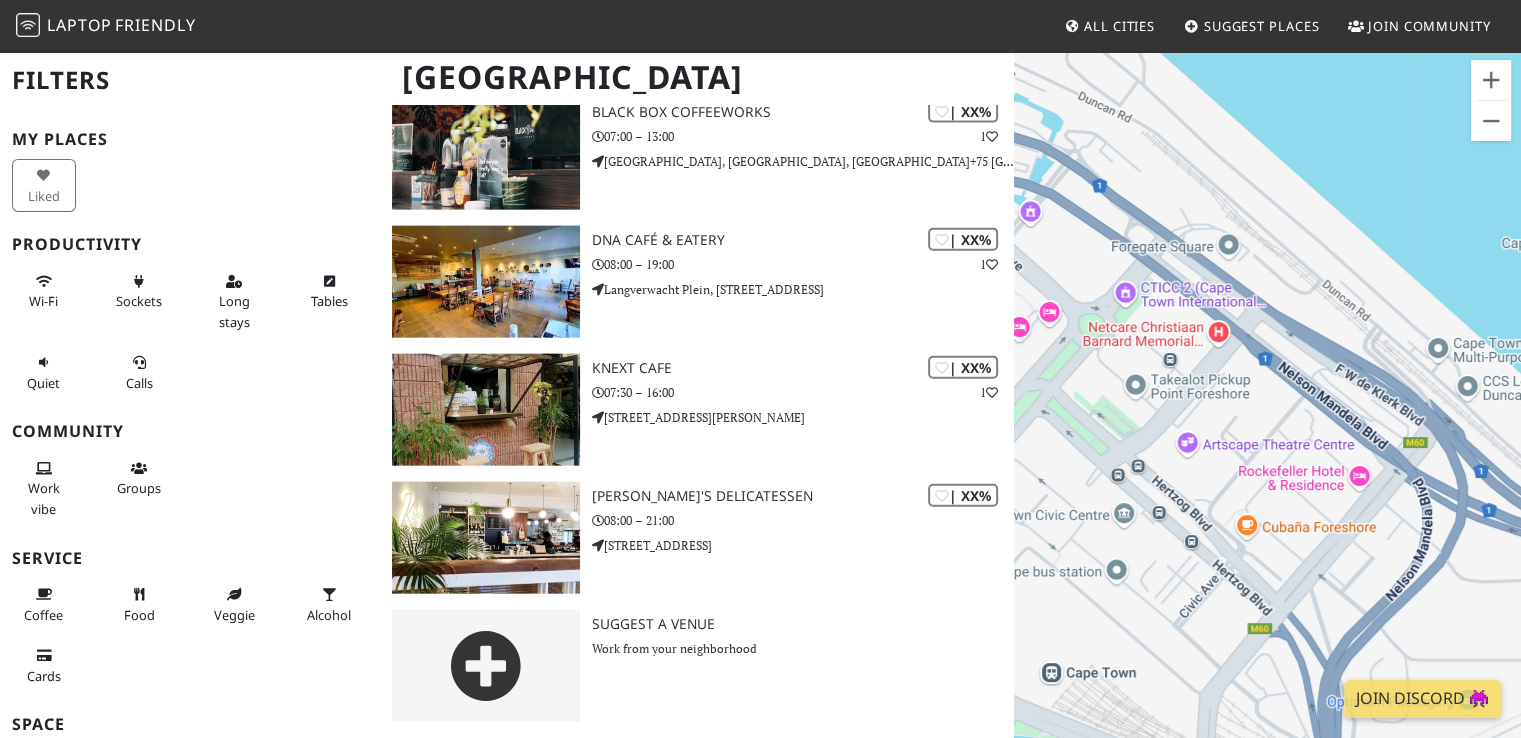 drag, startPoint x: 1376, startPoint y: 359, endPoint x: 1274, endPoint y: 259, distance: 142.84258 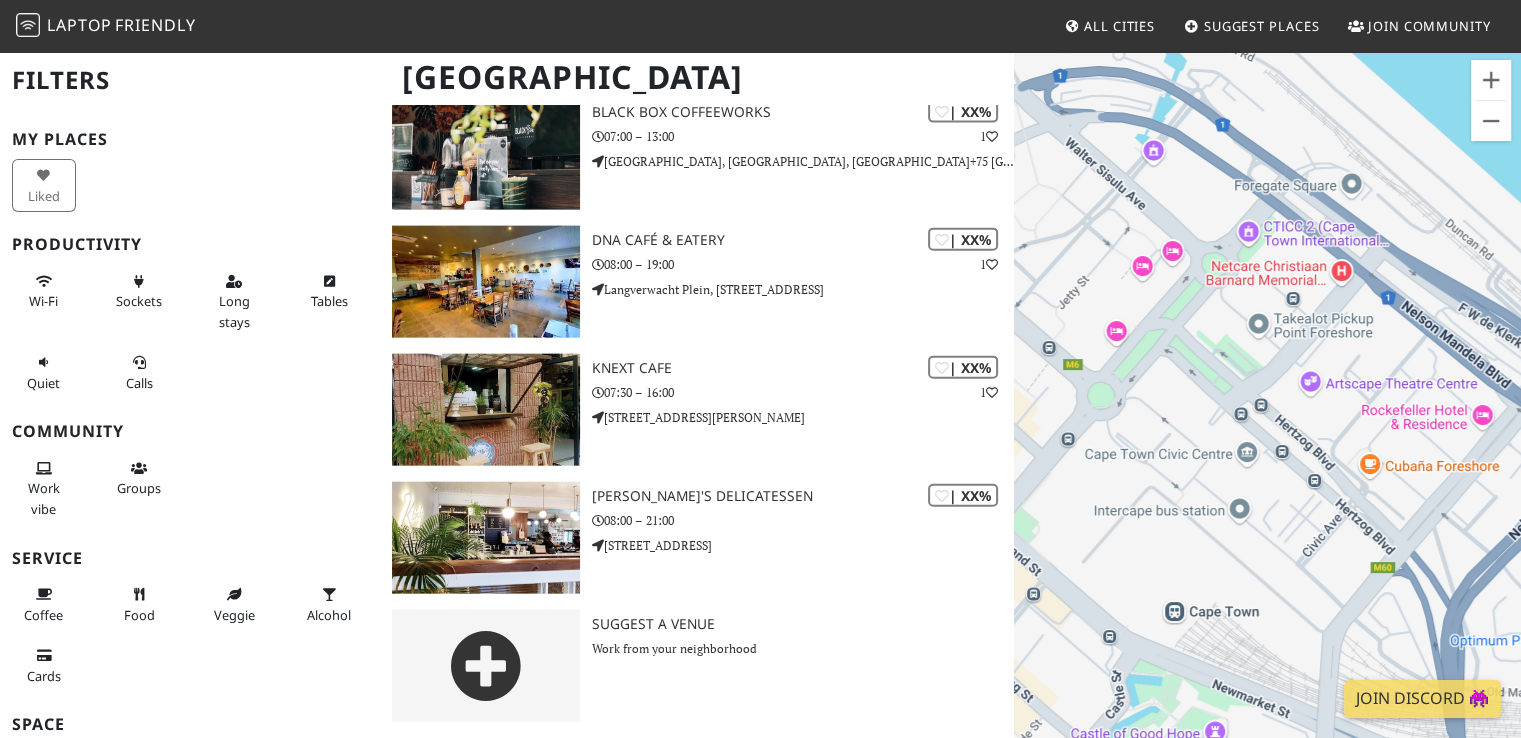 drag, startPoint x: 1272, startPoint y: 355, endPoint x: 1431, endPoint y: 289, distance: 172.154 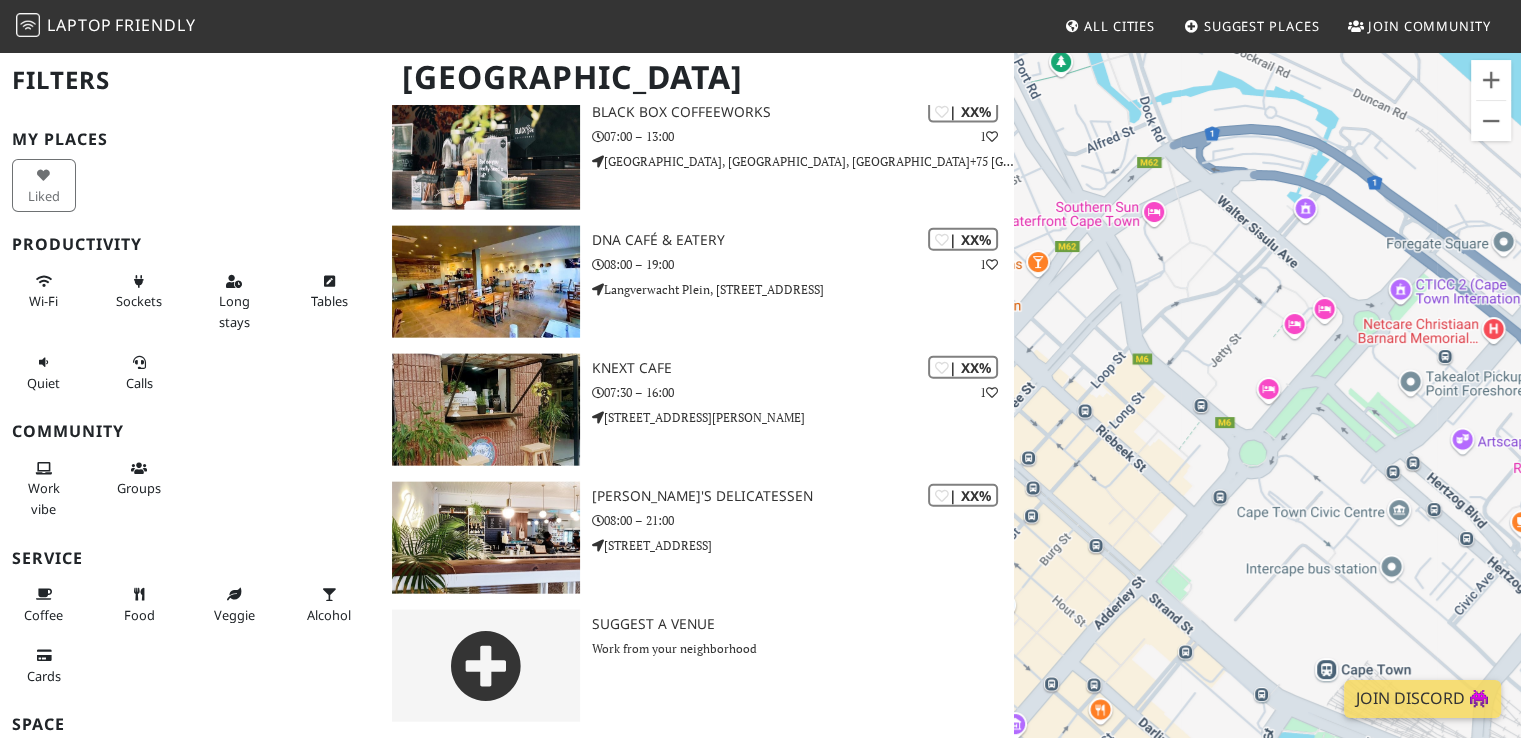 drag, startPoint x: 1252, startPoint y: 402, endPoint x: 1408, endPoint y: 532, distance: 203.0665 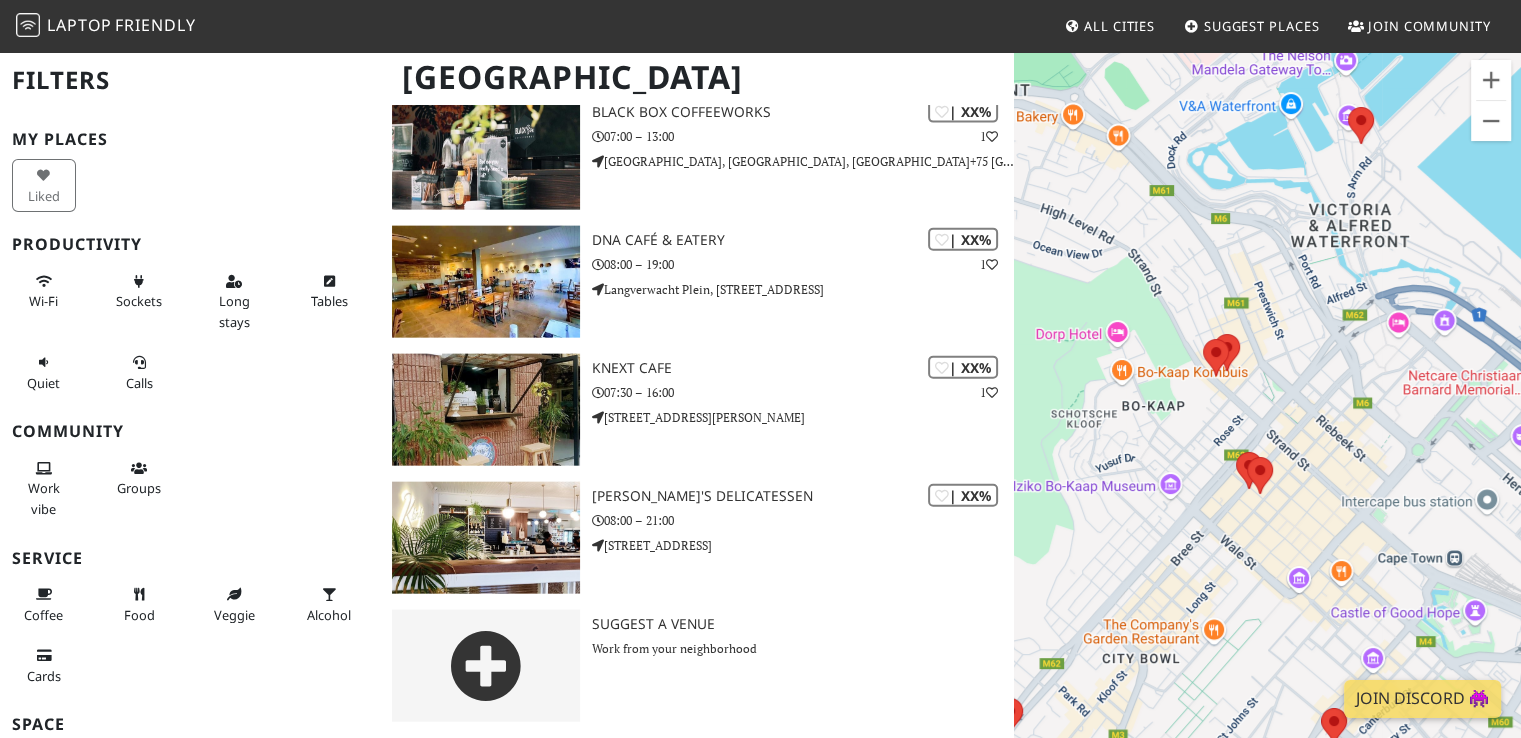drag, startPoint x: 1172, startPoint y: 239, endPoint x: 1332, endPoint y: 296, distance: 169.84993 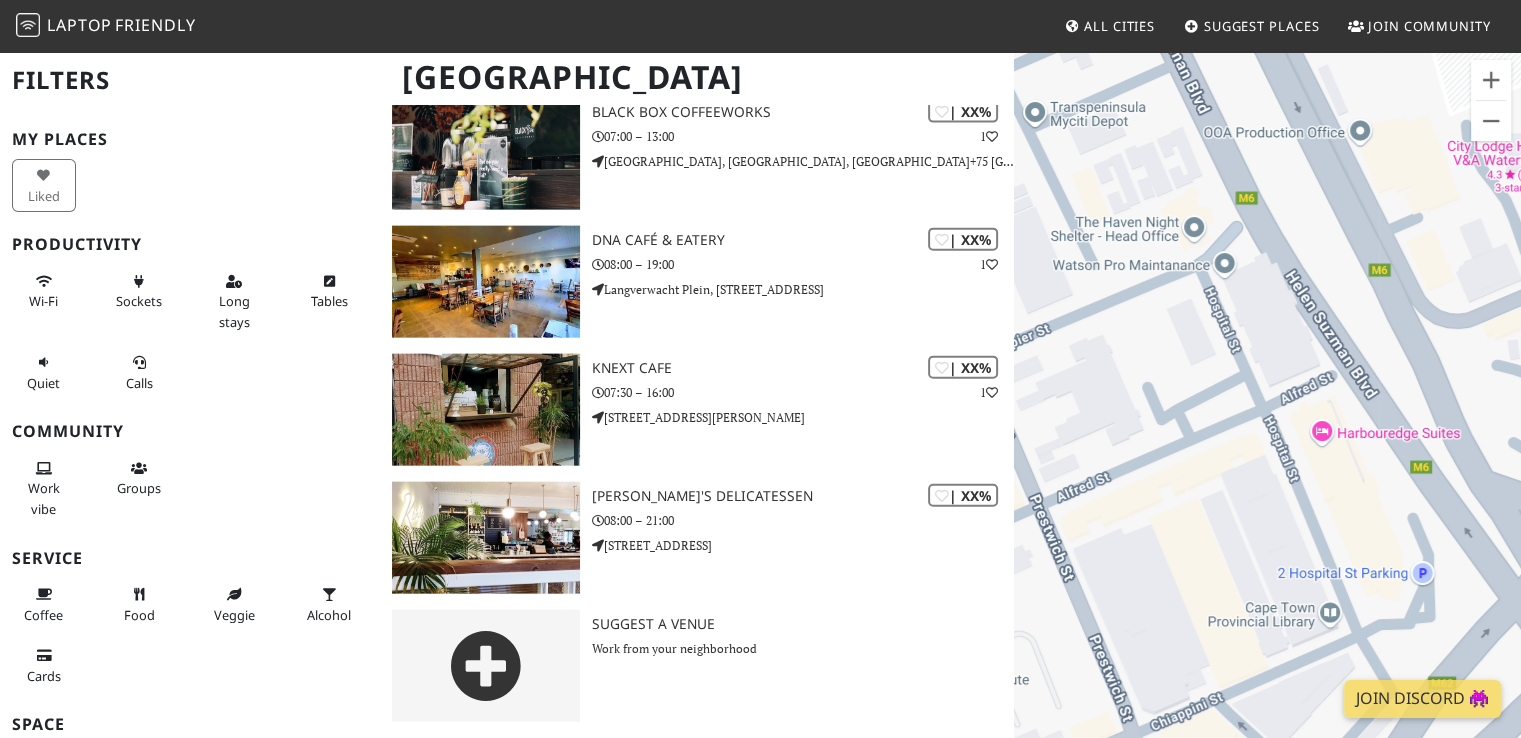drag, startPoint x: 1364, startPoint y: 457, endPoint x: 1264, endPoint y: 311, distance: 176.96327 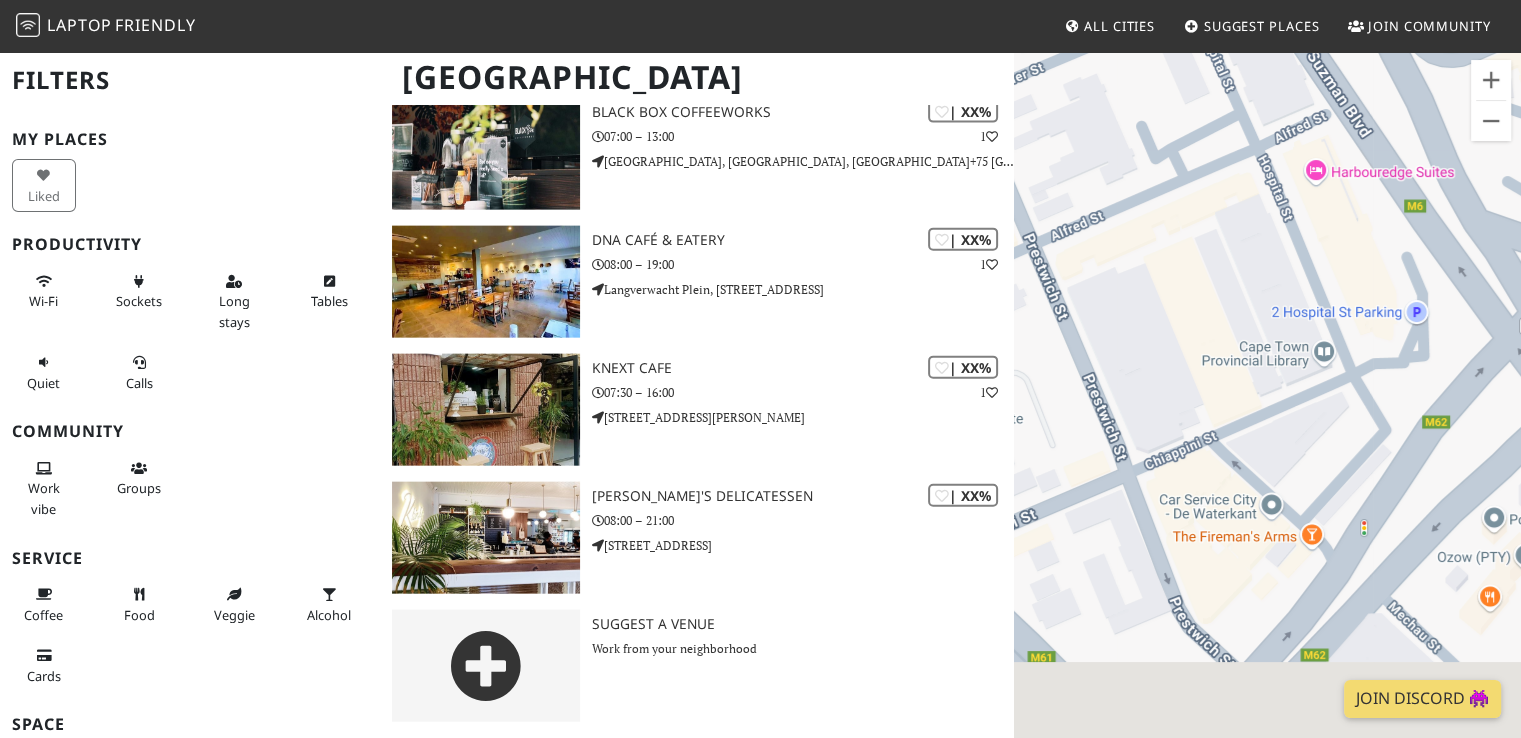 drag, startPoint x: 1322, startPoint y: 497, endPoint x: 1324, endPoint y: 241, distance: 256.0078 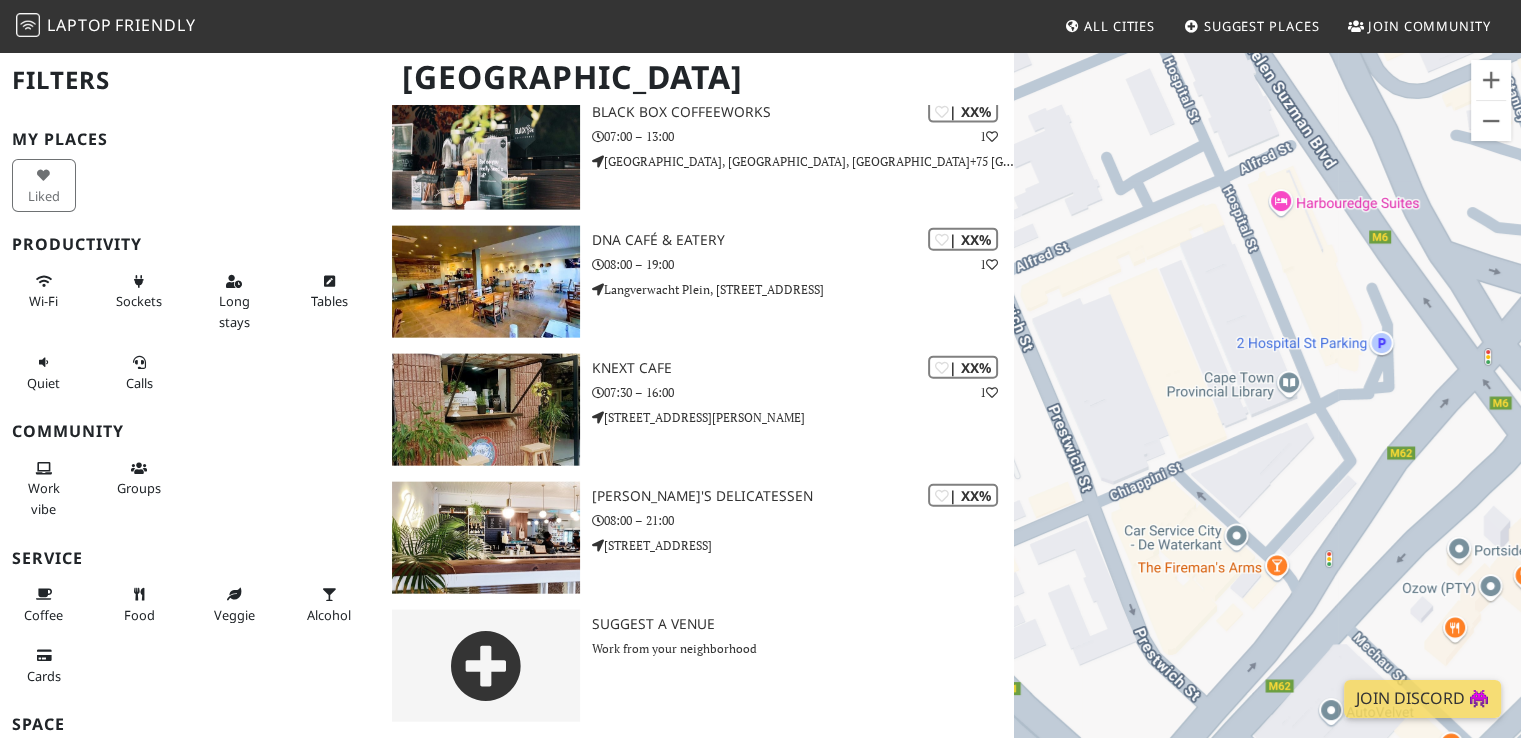 drag, startPoint x: 1275, startPoint y: 237, endPoint x: 1209, endPoint y: 269, distance: 73.34848 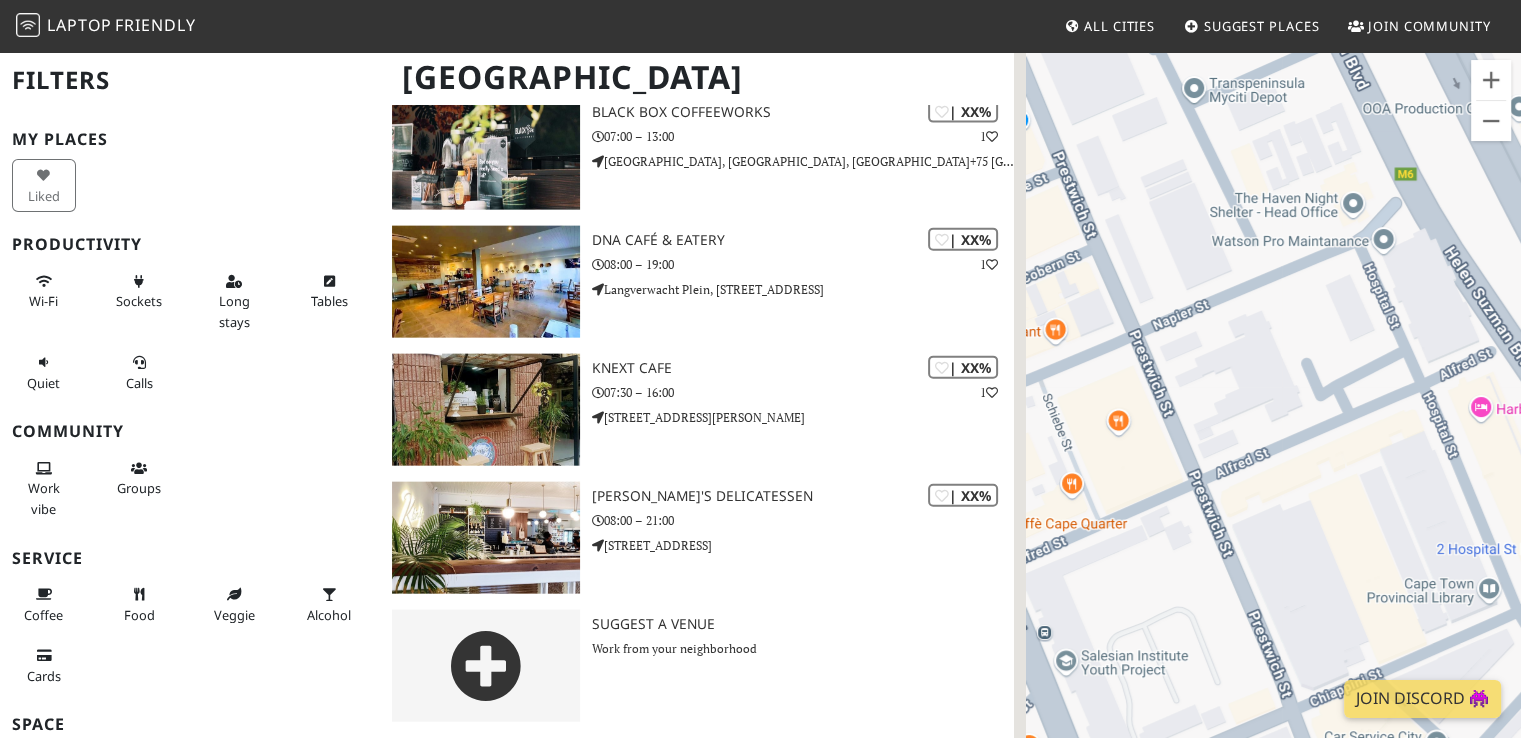 drag, startPoint x: 1209, startPoint y: 269, endPoint x: 1424, endPoint y: 483, distance: 303.34964 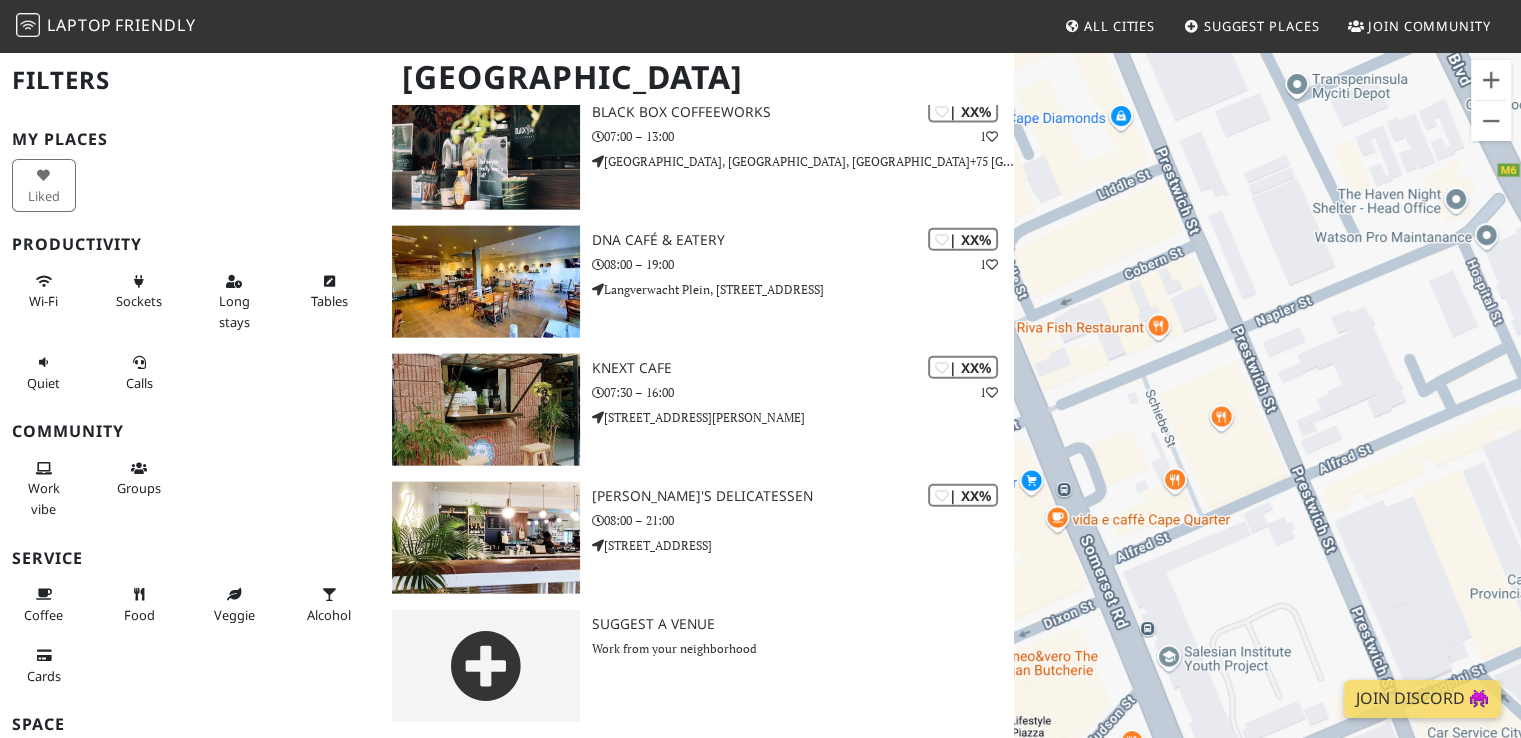 drag, startPoint x: 1424, startPoint y: 483, endPoint x: 1535, endPoint y: 475, distance: 111.28792 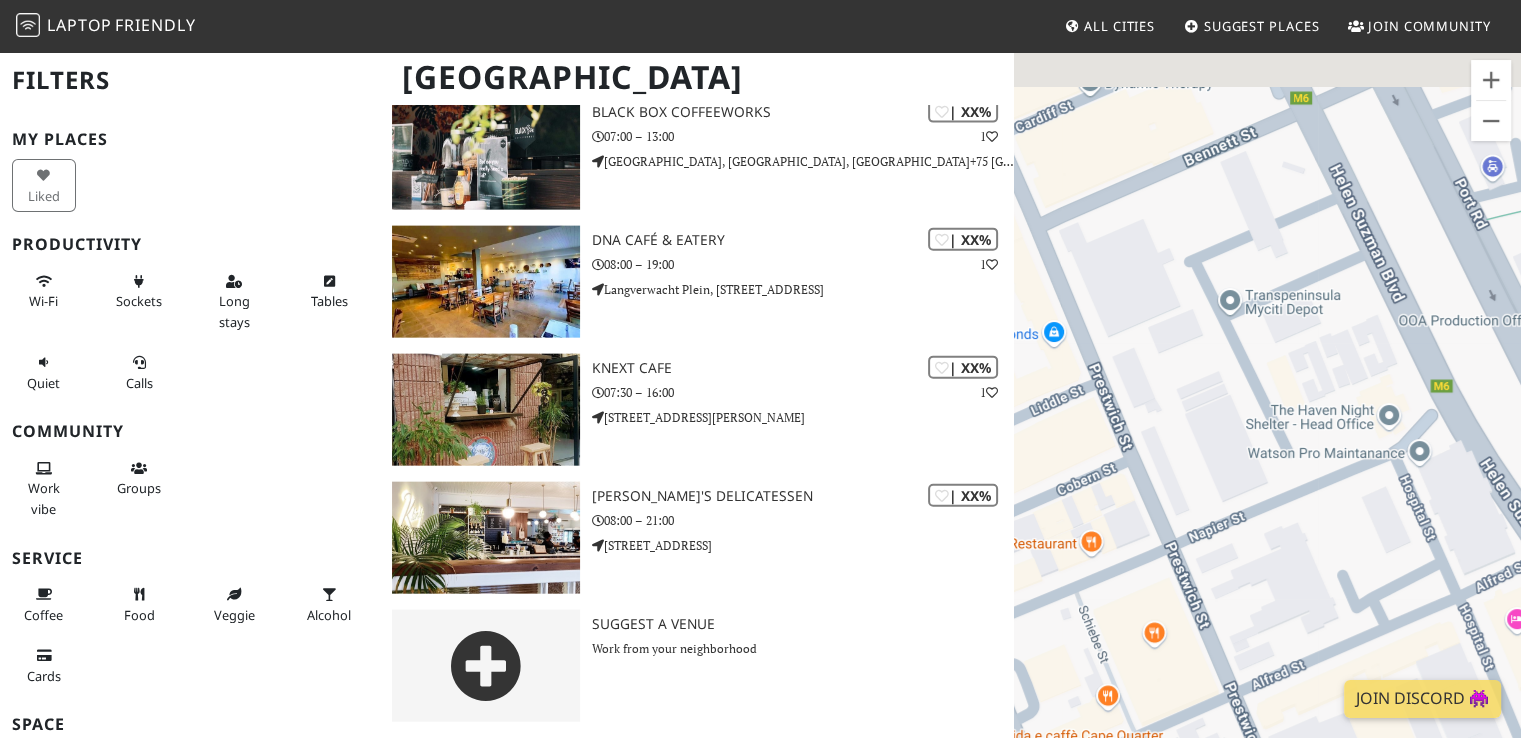 drag, startPoint x: 1354, startPoint y: 331, endPoint x: 1281, endPoint y: 565, distance: 245.12242 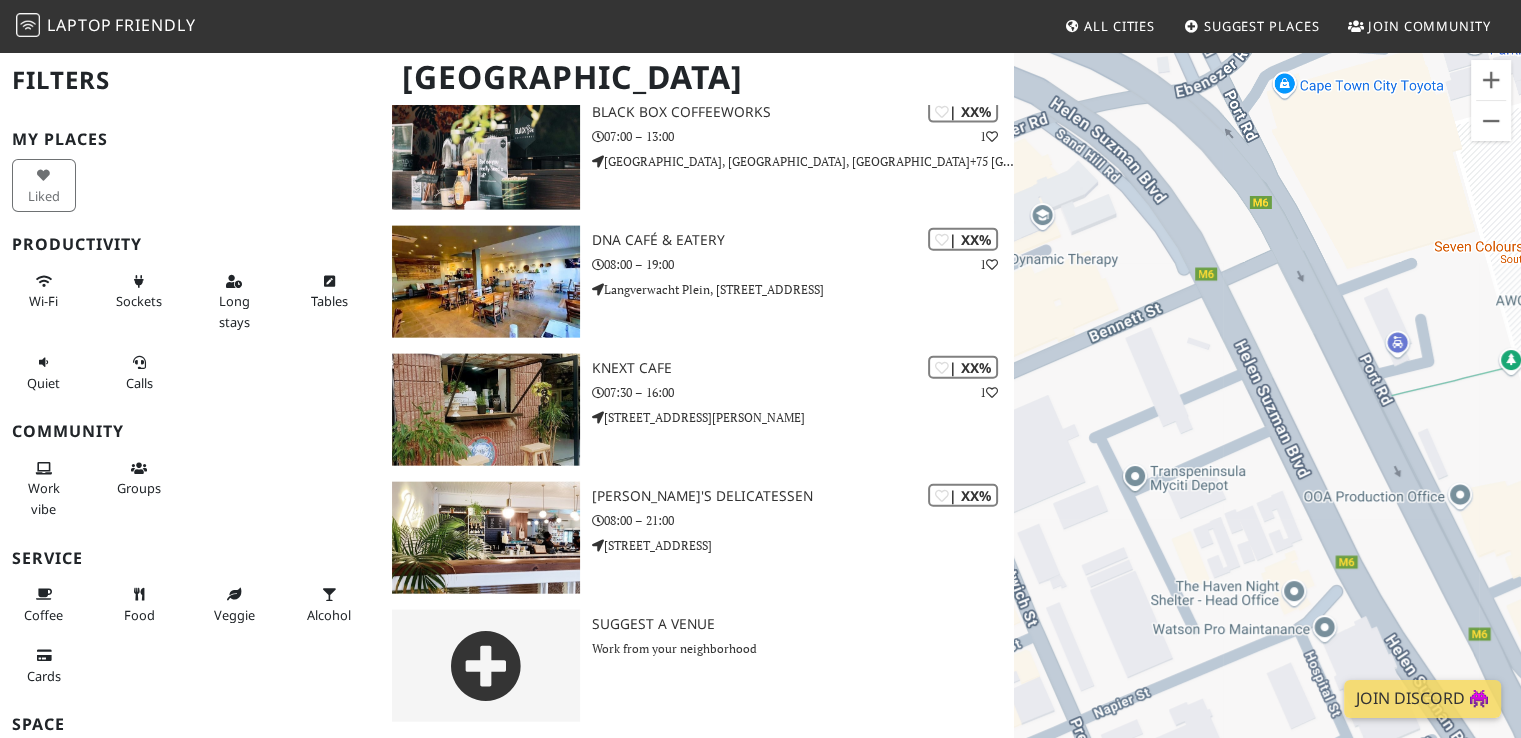 drag, startPoint x: 1343, startPoint y: 351, endPoint x: 1238, endPoint y: 544, distance: 219.71346 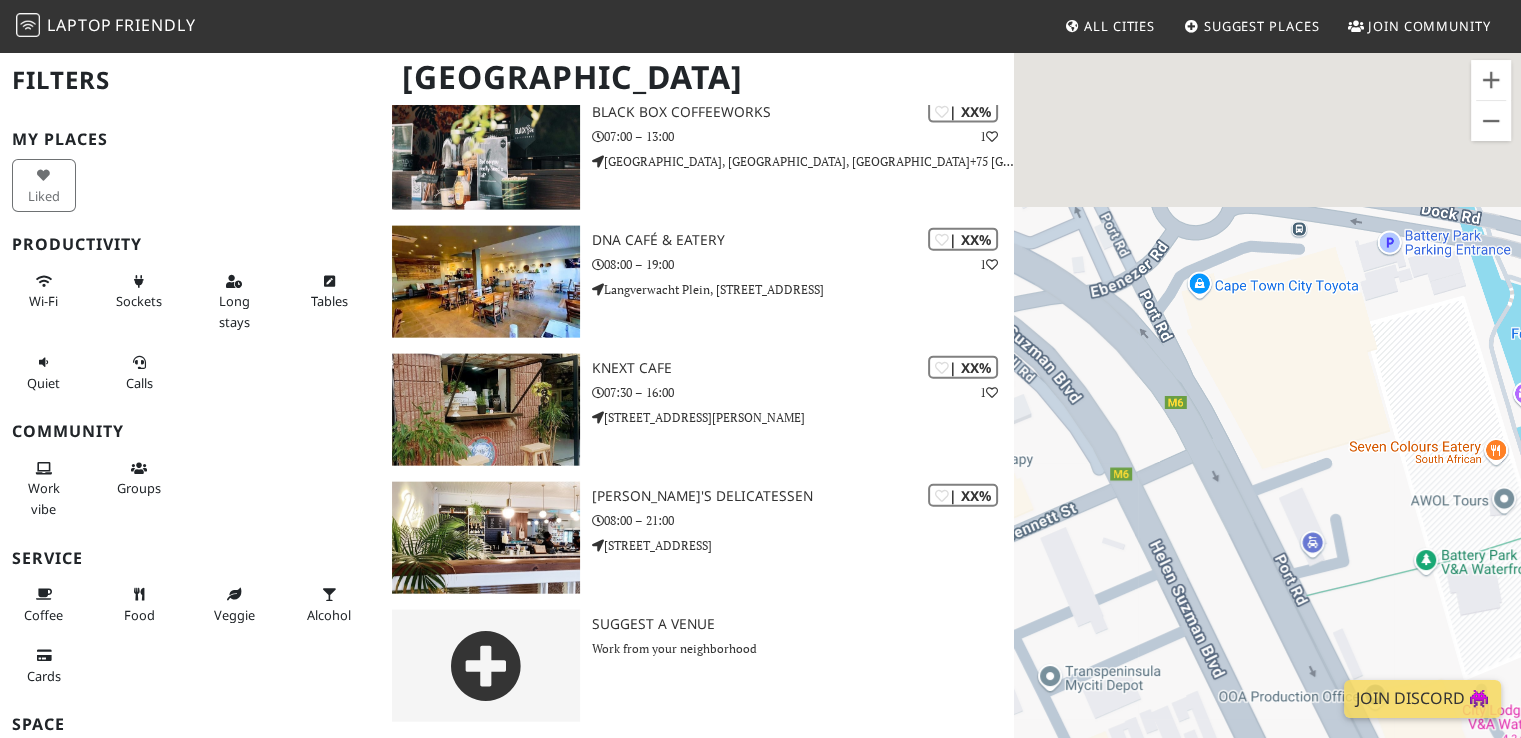 drag, startPoint x: 1342, startPoint y: 261, endPoint x: 1245, endPoint y: 484, distance: 243.18306 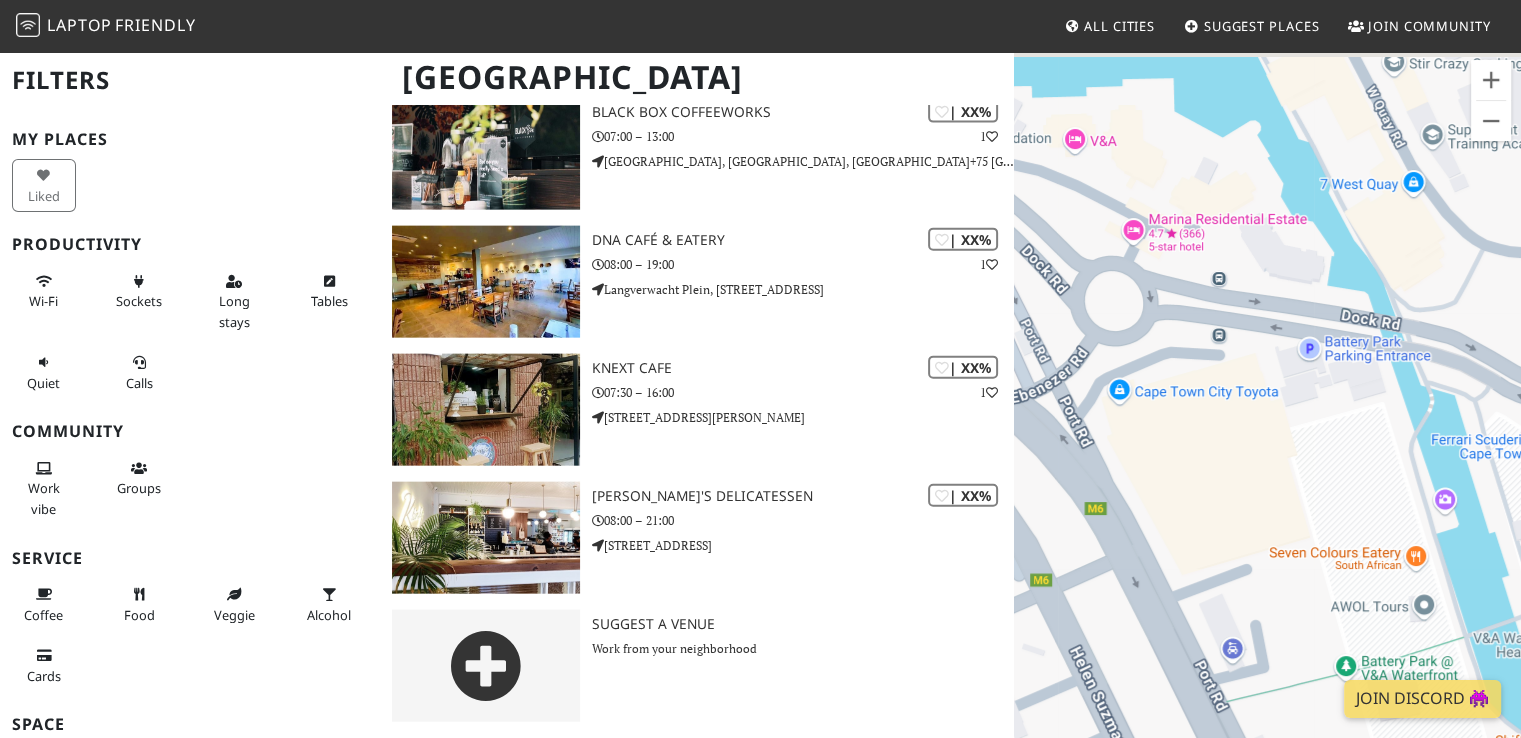 drag, startPoint x: 1332, startPoint y: 394, endPoint x: 1246, endPoint y: 501, distance: 137.2771 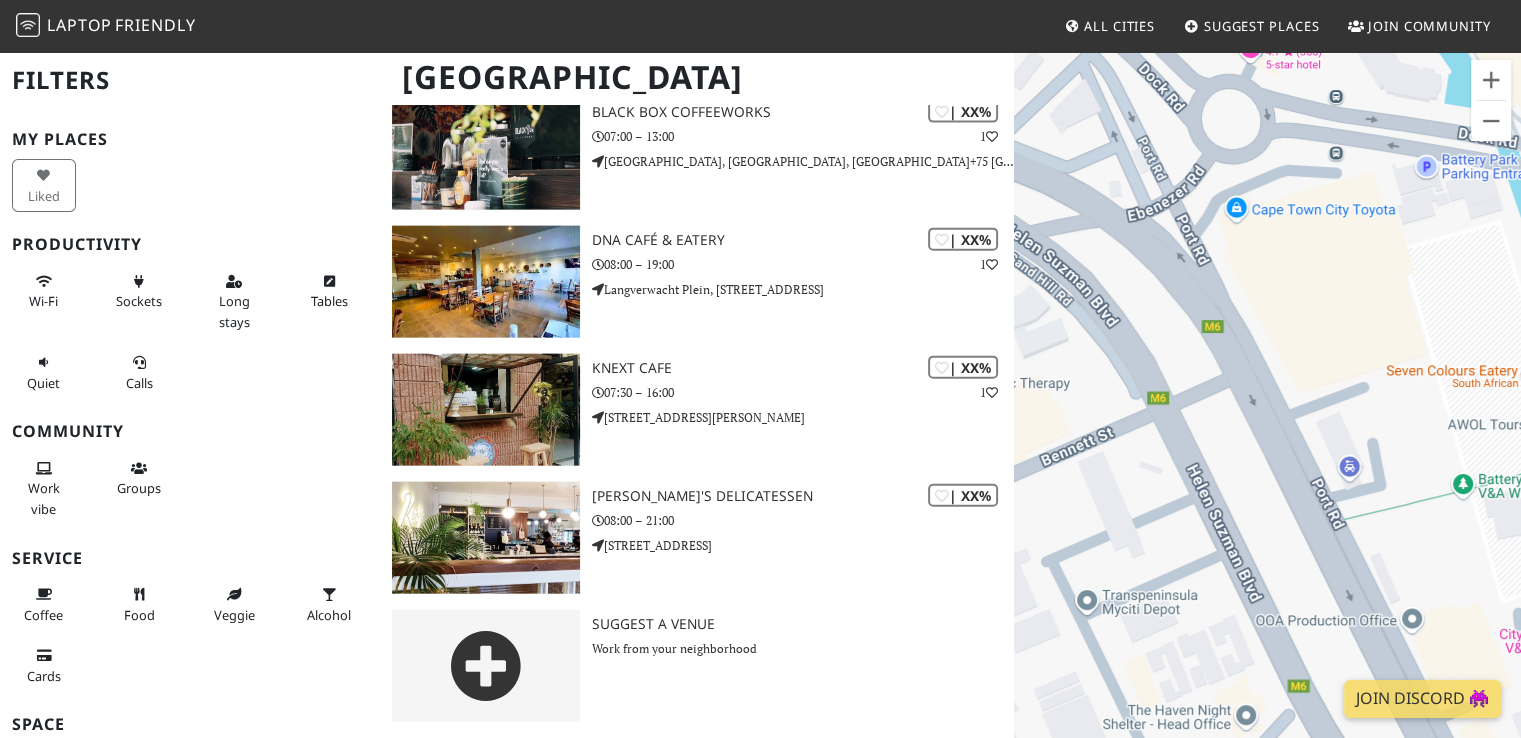 drag, startPoint x: 1288, startPoint y: 486, endPoint x: 1420, endPoint y: 271, distance: 252.28754 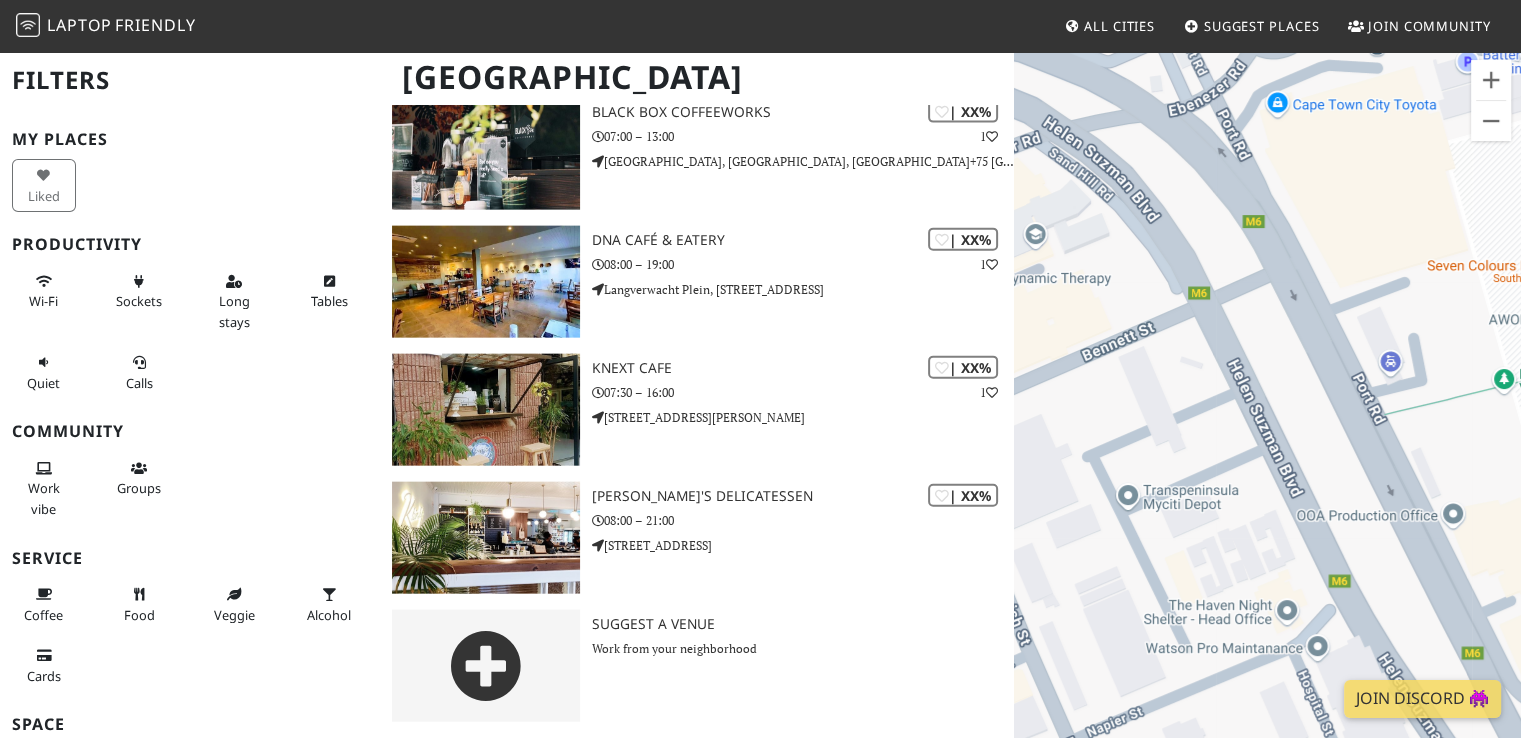 drag, startPoint x: 1420, startPoint y: 271, endPoint x: 1468, endPoint y: 126, distance: 152.73834 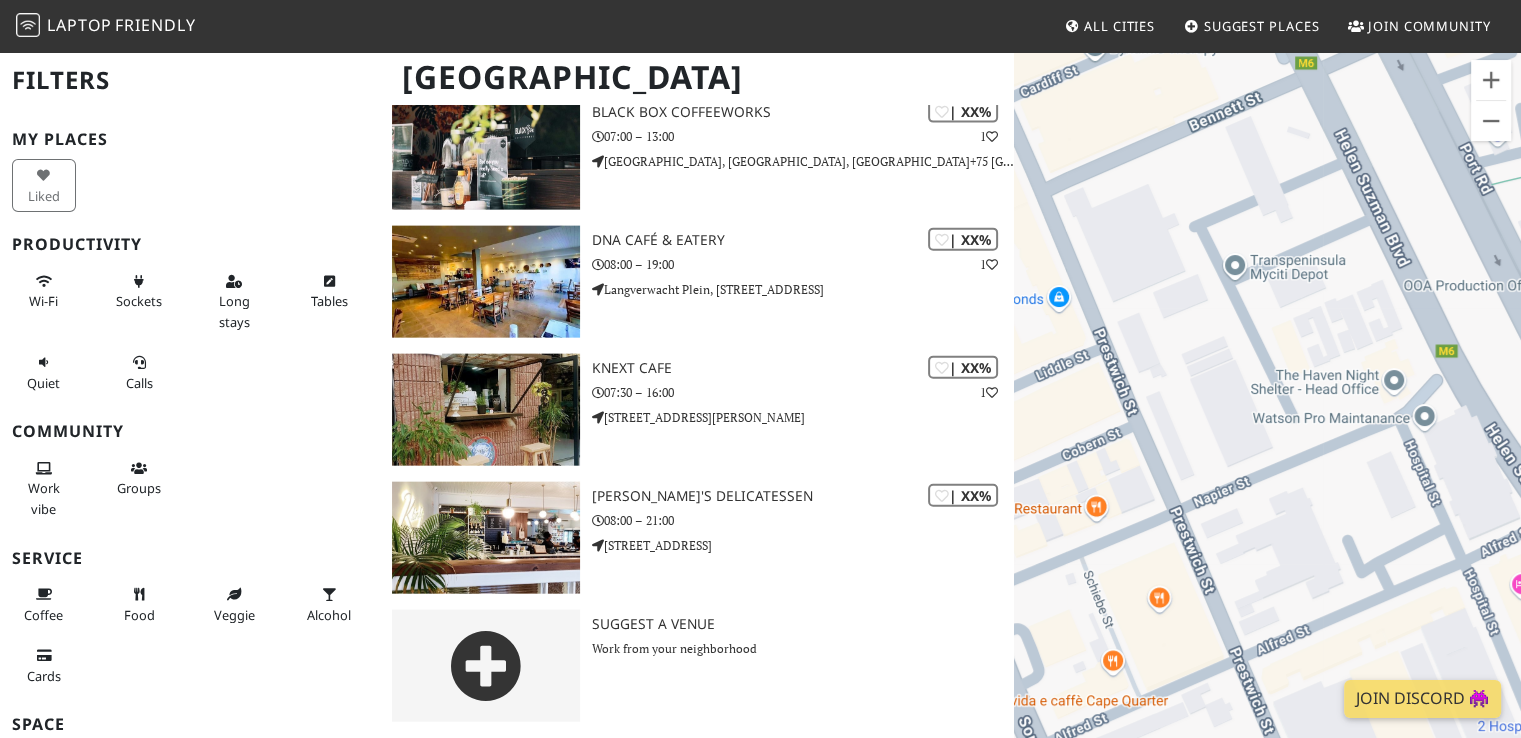 drag, startPoint x: 1205, startPoint y: 532, endPoint x: 1322, endPoint y: 316, distance: 245.65219 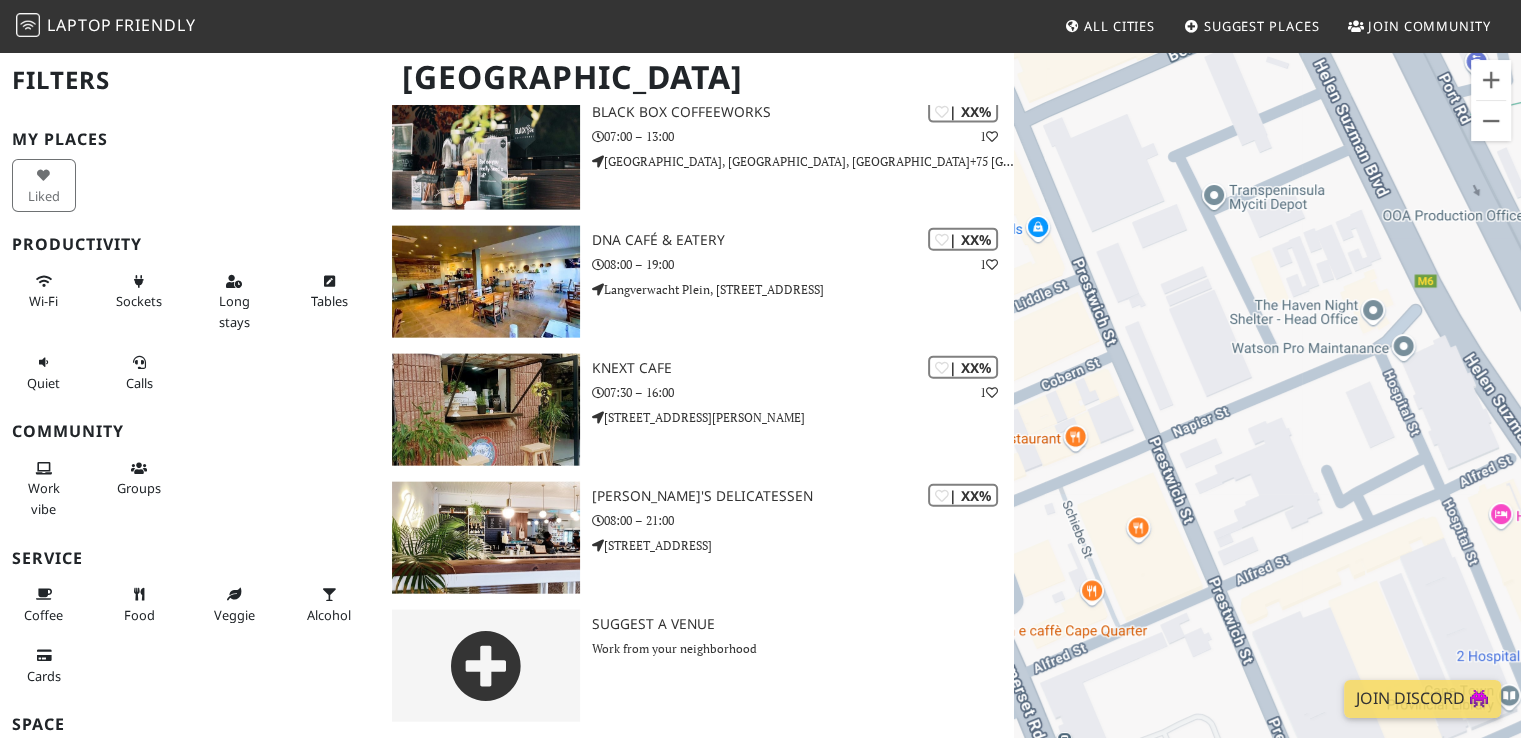 drag, startPoint x: 1322, startPoint y: 316, endPoint x: 1281, endPoint y: 194, distance: 128.7051 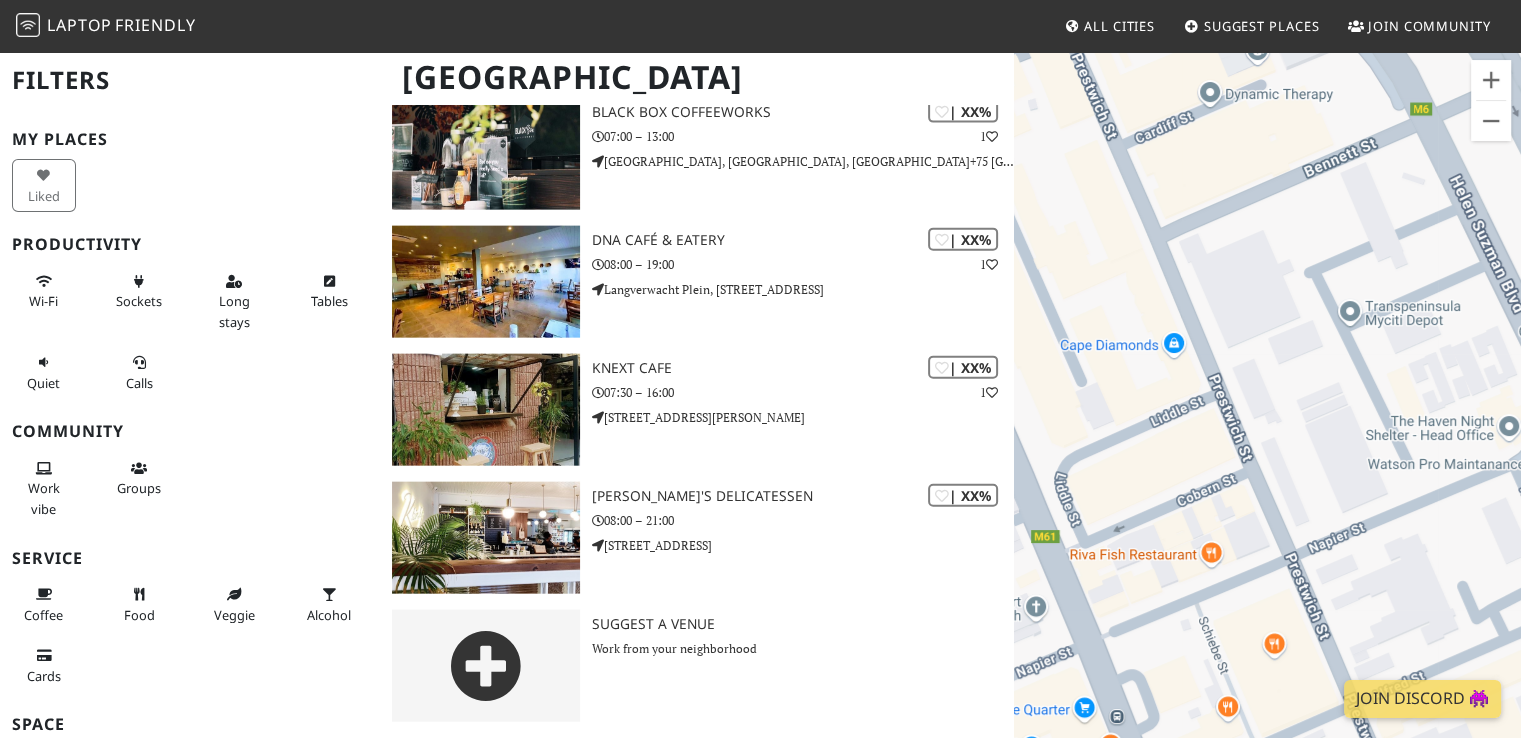 drag, startPoint x: 1147, startPoint y: 256, endPoint x: 1324, endPoint y: 390, distance: 222.00226 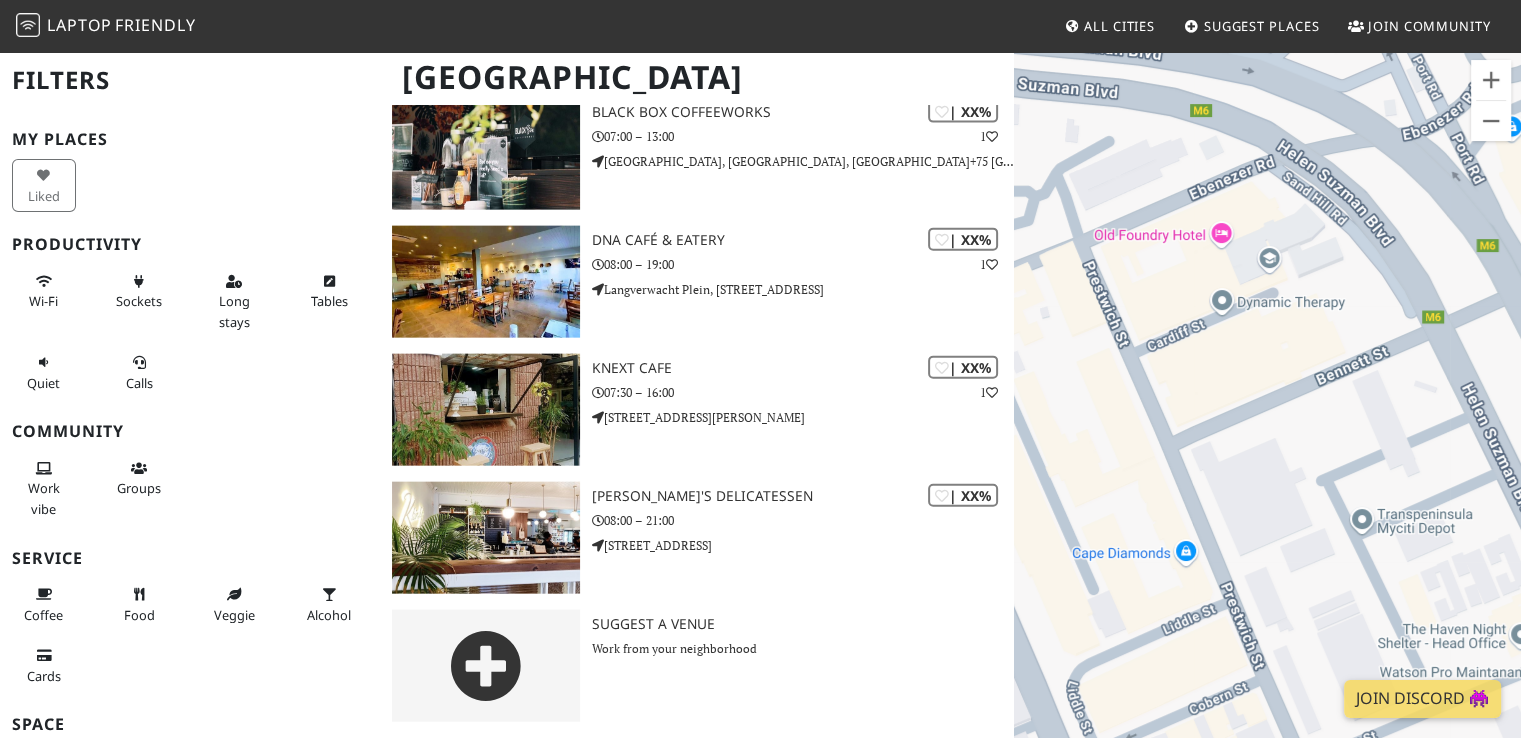 drag, startPoint x: 1324, startPoint y: 390, endPoint x: 1344, endPoint y: 610, distance: 220.90723 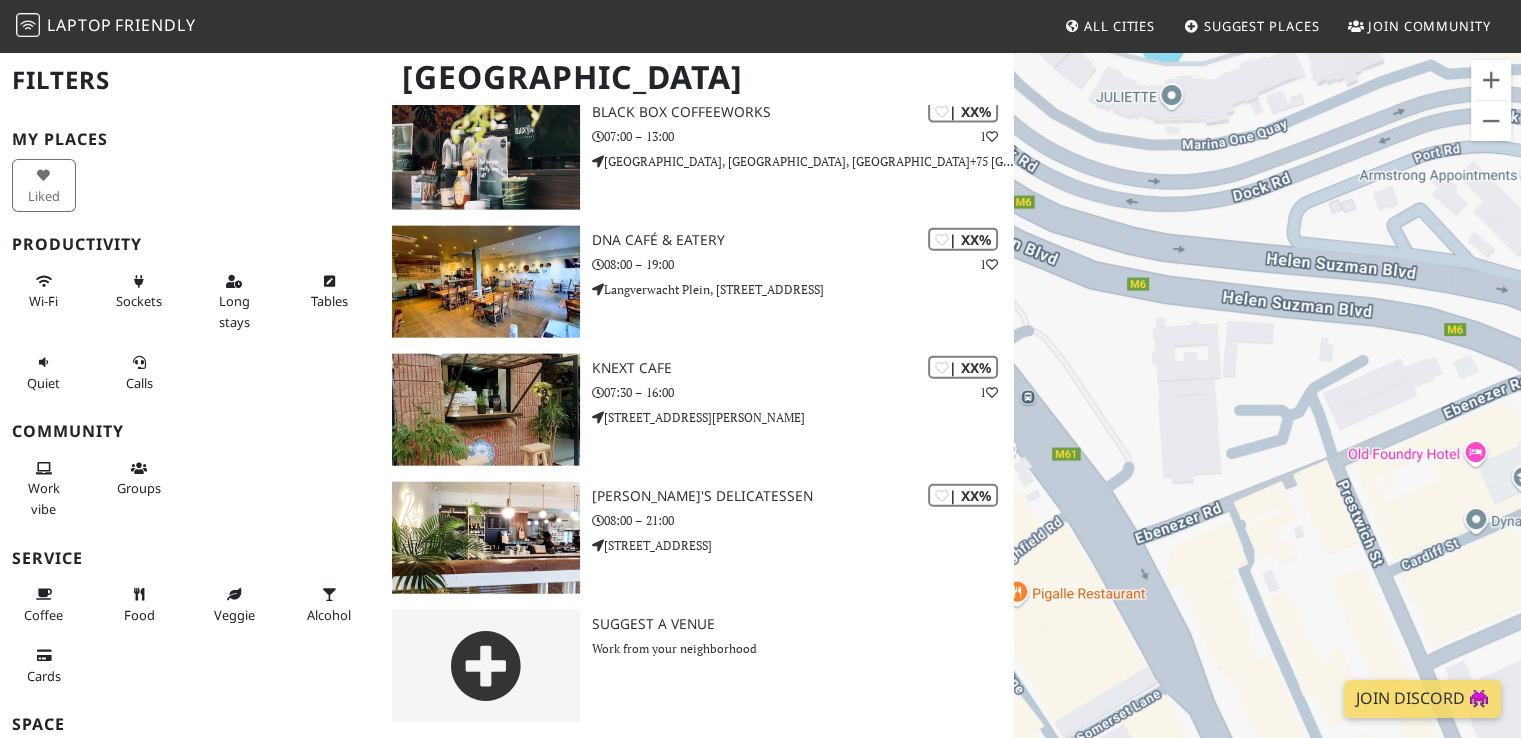 drag, startPoint x: 1204, startPoint y: 449, endPoint x: 1464, endPoint y: 676, distance: 345.1507 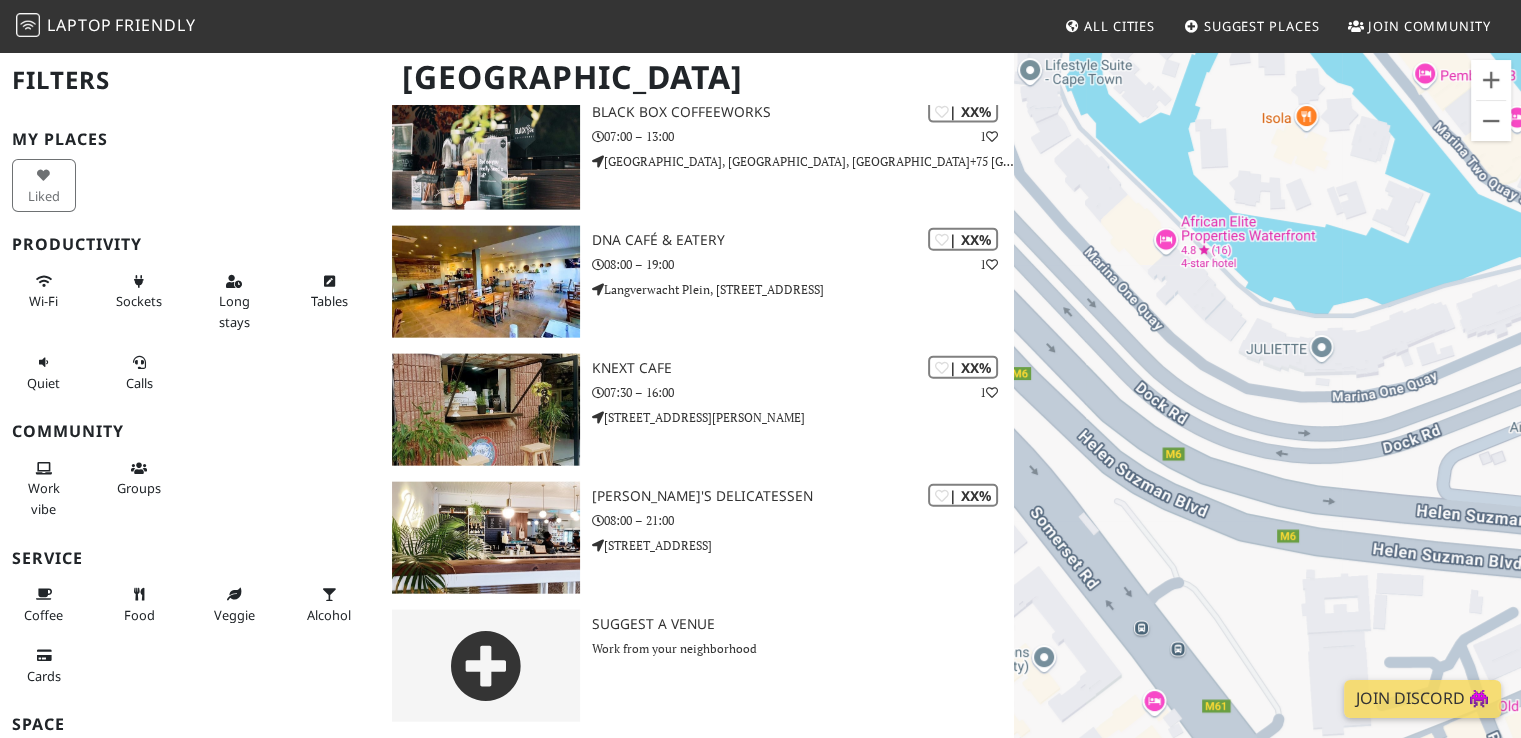 drag, startPoint x: 1383, startPoint y: 351, endPoint x: 1535, endPoint y: 611, distance: 301.17105 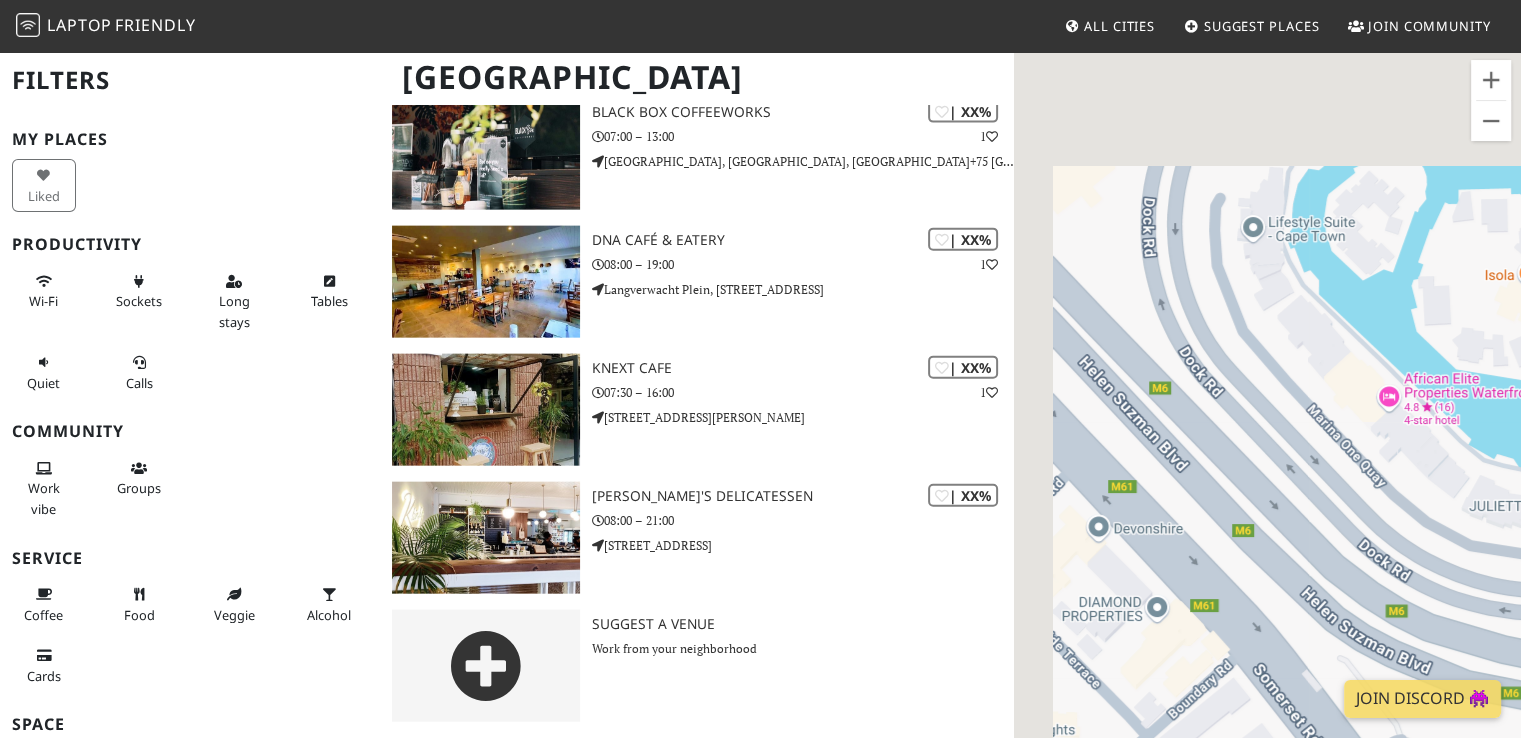 drag, startPoint x: 1193, startPoint y: 473, endPoint x: 1432, endPoint y: 641, distance: 292.13867 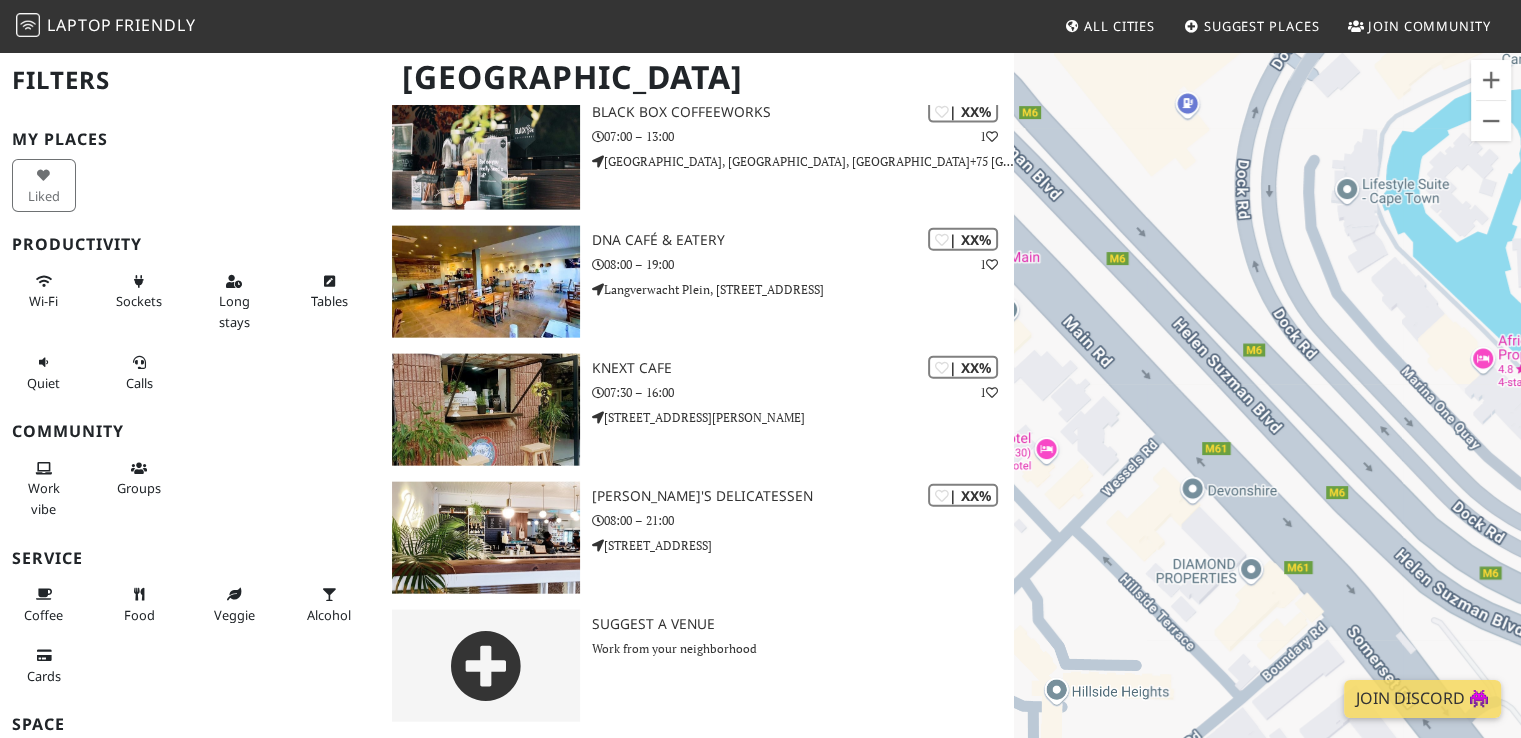 drag, startPoint x: 1343, startPoint y: 436, endPoint x: 1432, endPoint y: 398, distance: 96.77293 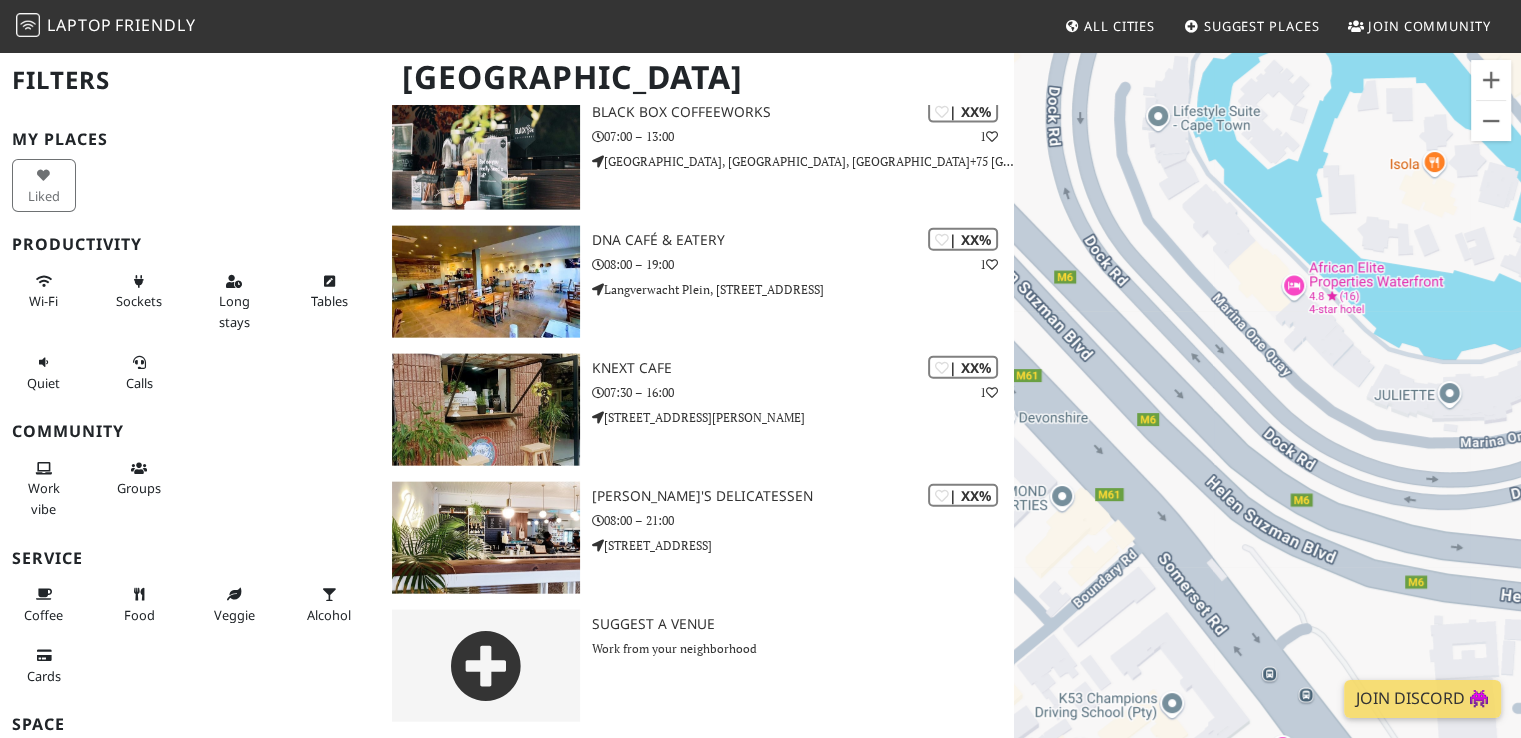 drag, startPoint x: 1432, startPoint y: 398, endPoint x: 1211, endPoint y: 329, distance: 231.52106 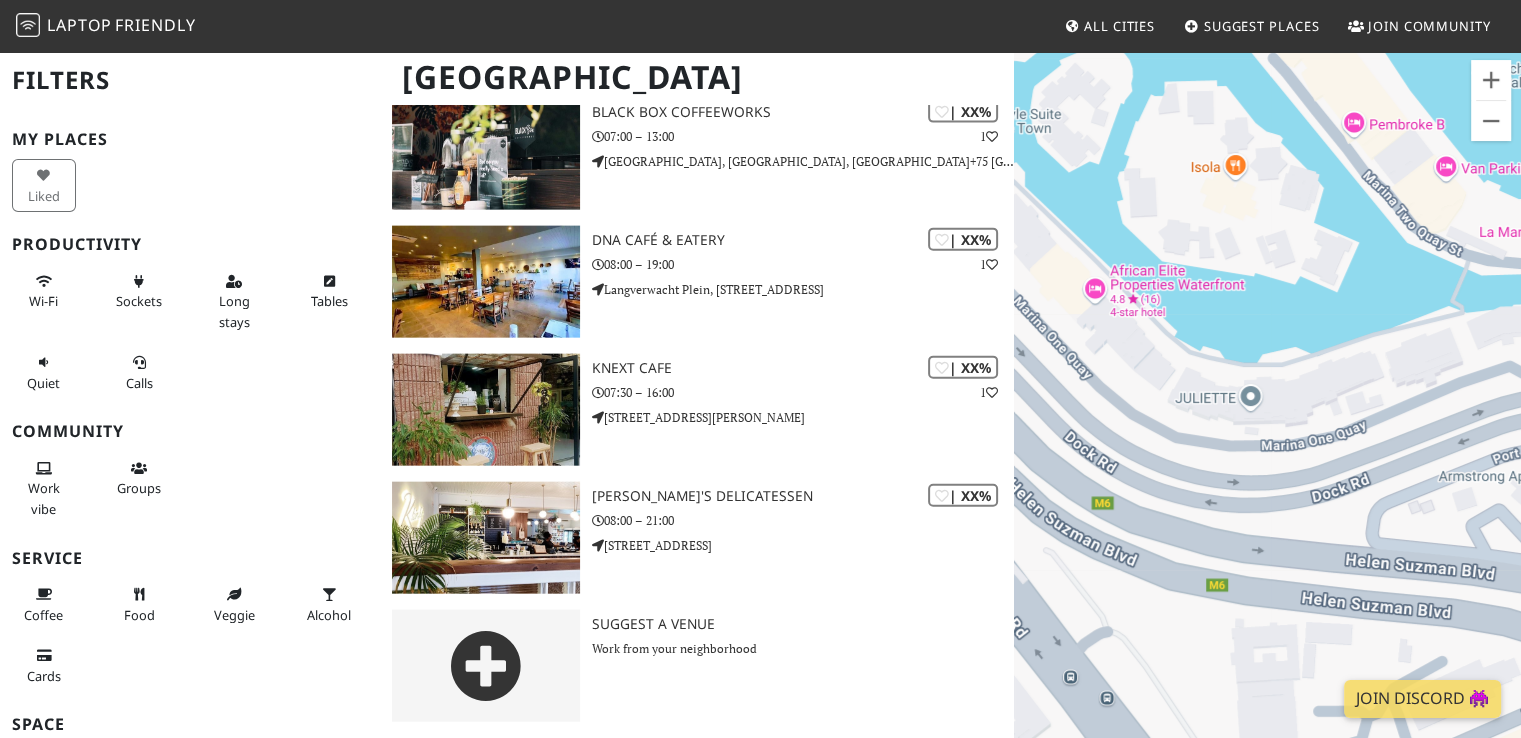 drag, startPoint x: 1364, startPoint y: 345, endPoint x: 1139, endPoint y: 351, distance: 225.07999 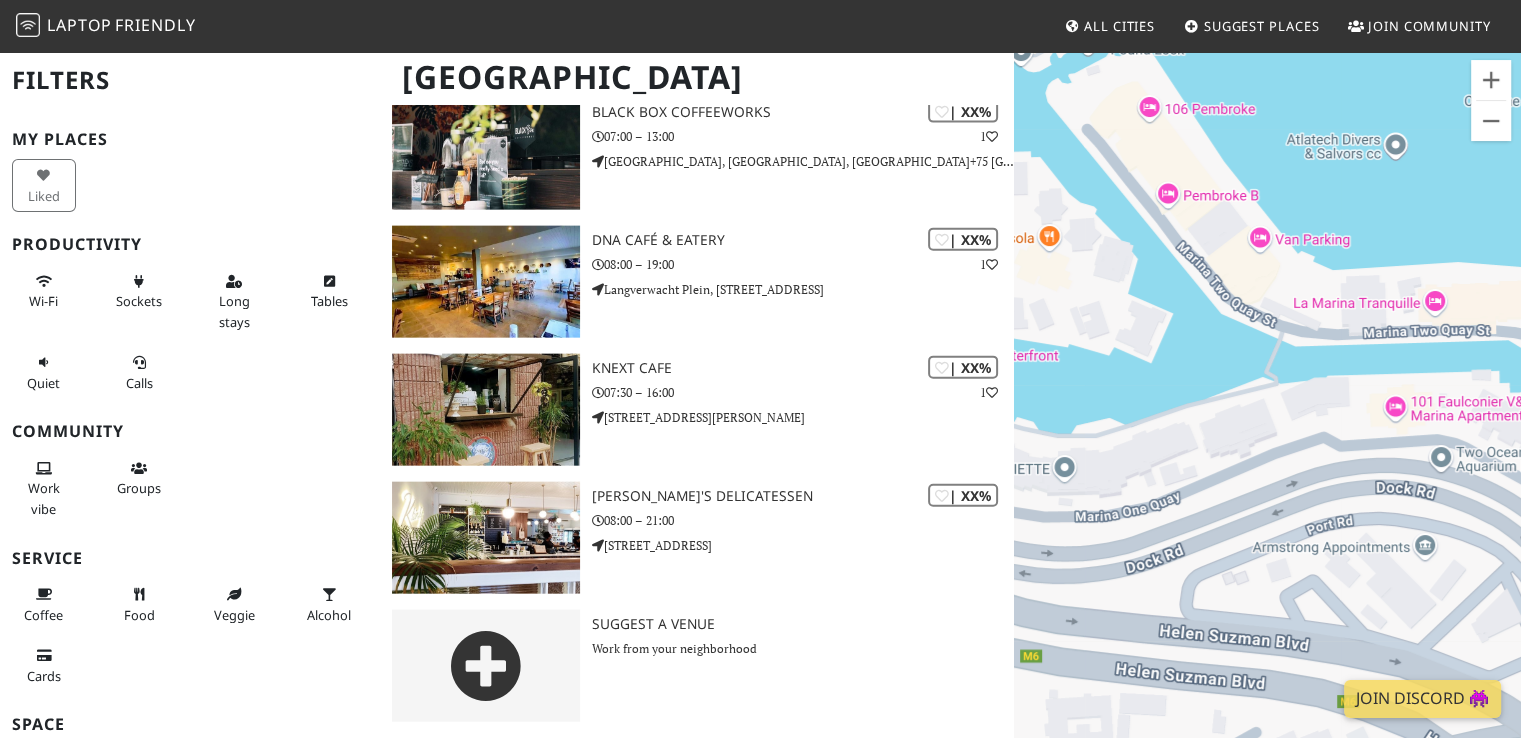 drag, startPoint x: 1345, startPoint y: 337, endPoint x: 1146, endPoint y: 417, distance: 214.47844 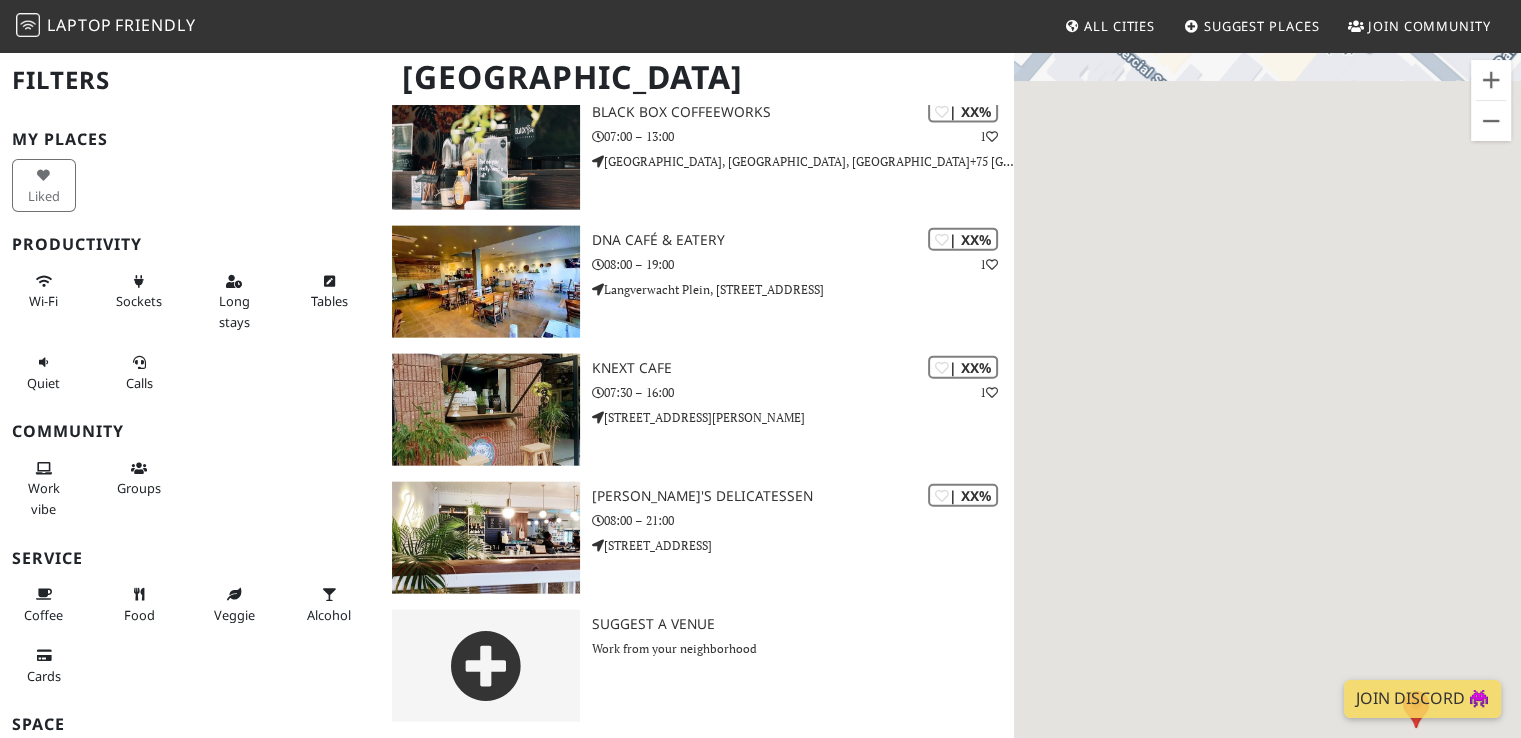 drag, startPoint x: 1328, startPoint y: 353, endPoint x: 1060, endPoint y: 420, distance: 276.24808 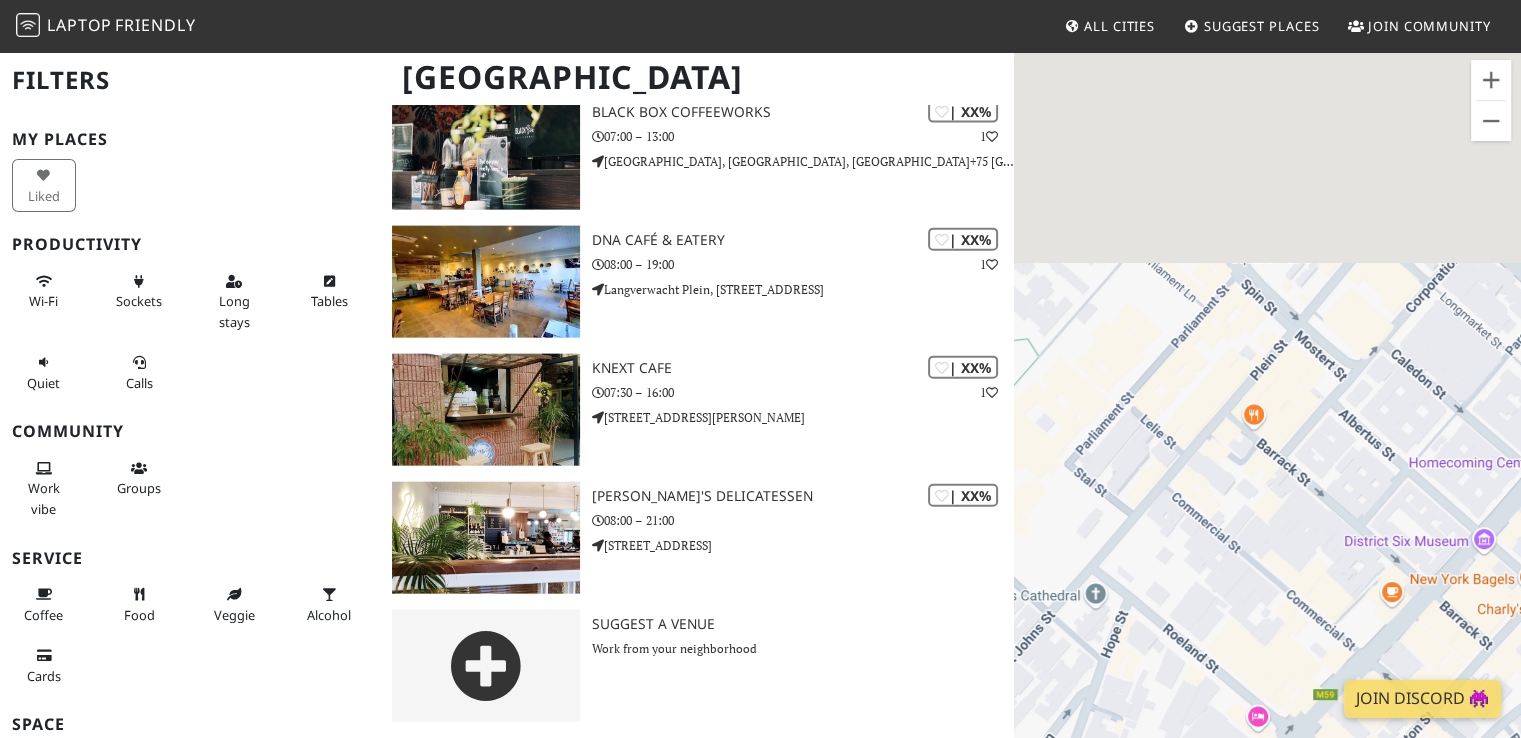 drag, startPoint x: 1312, startPoint y: 150, endPoint x: 1352, endPoint y: 461, distance: 313.5618 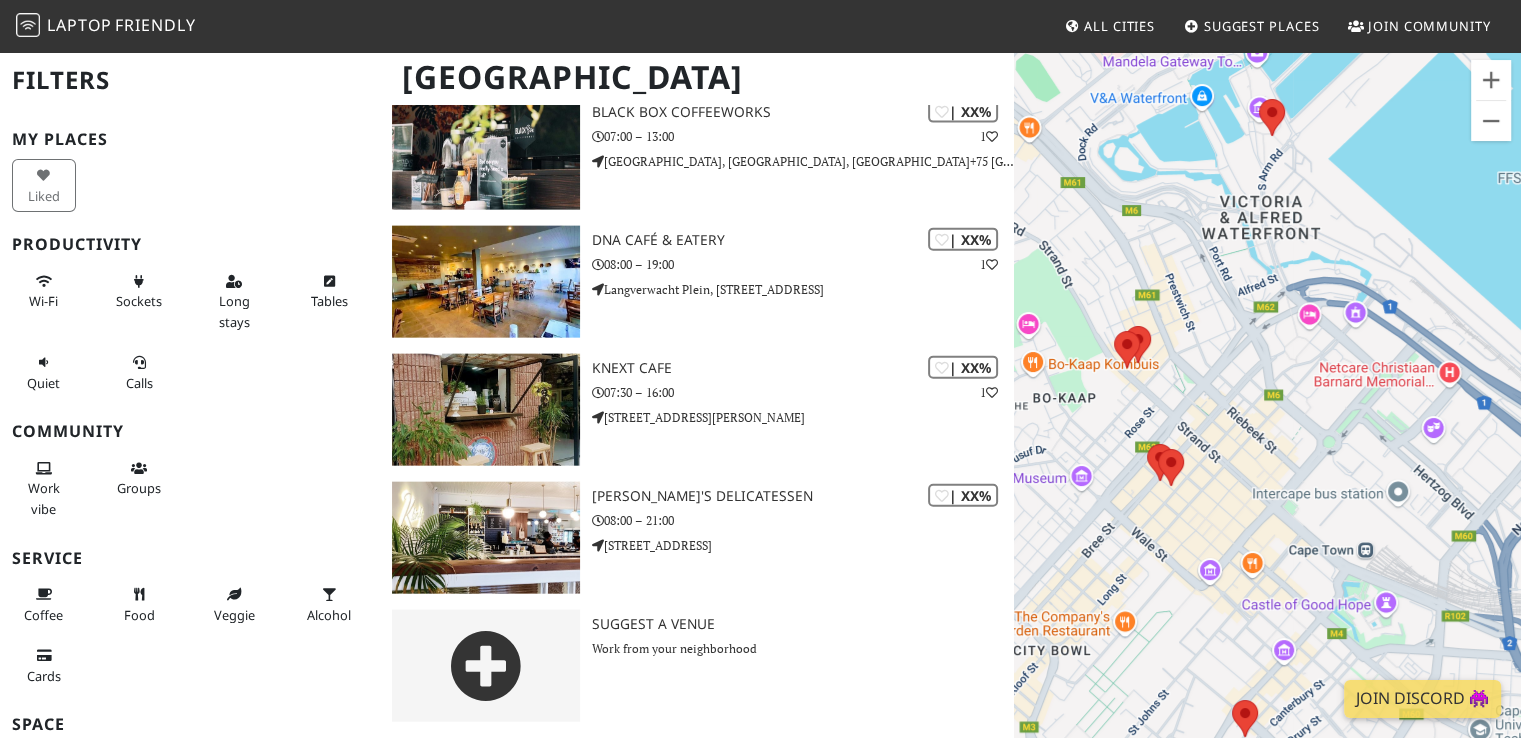 drag, startPoint x: 1448, startPoint y: 312, endPoint x: 1355, endPoint y: 509, distance: 217.84857 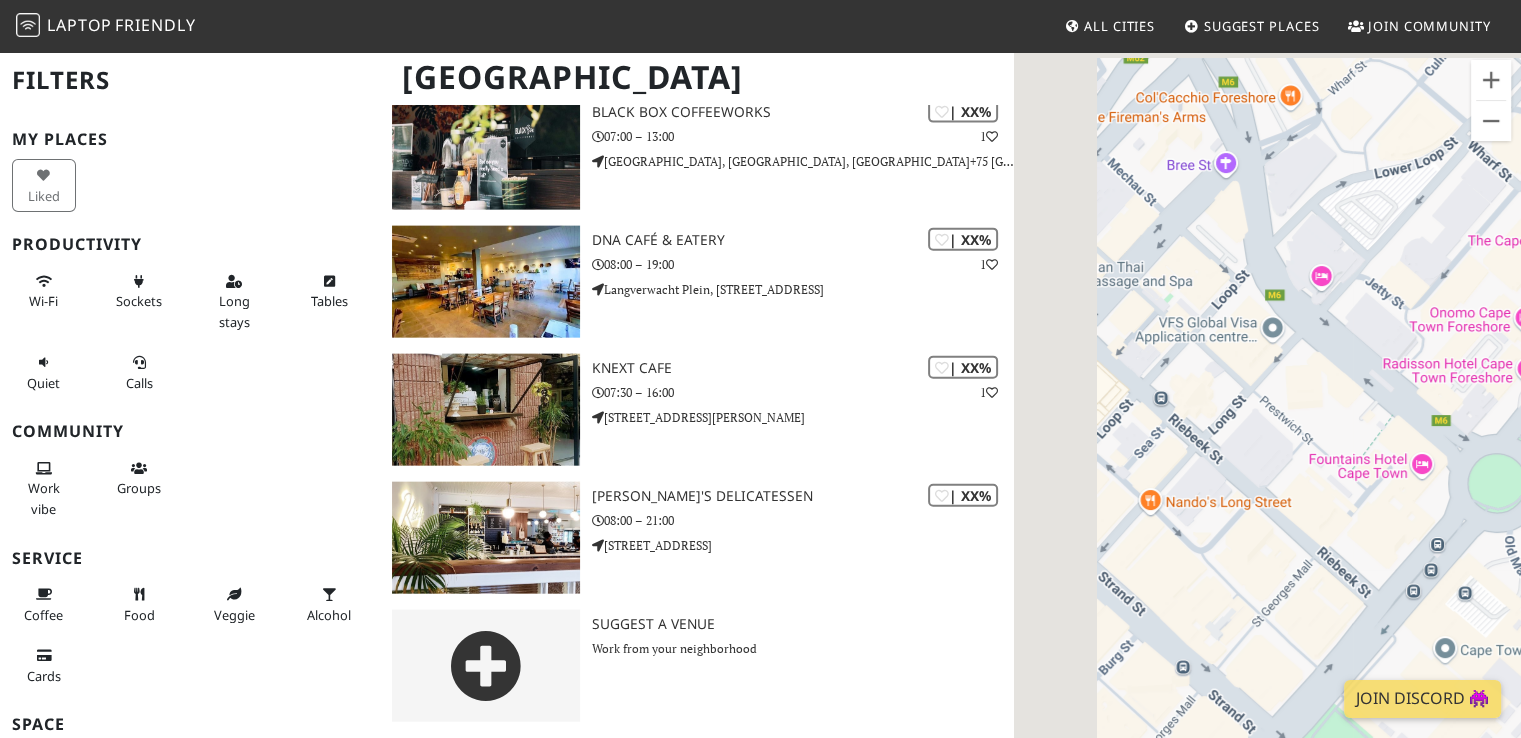 drag, startPoint x: 1282, startPoint y: 473, endPoint x: 1447, endPoint y: 662, distance: 250.89041 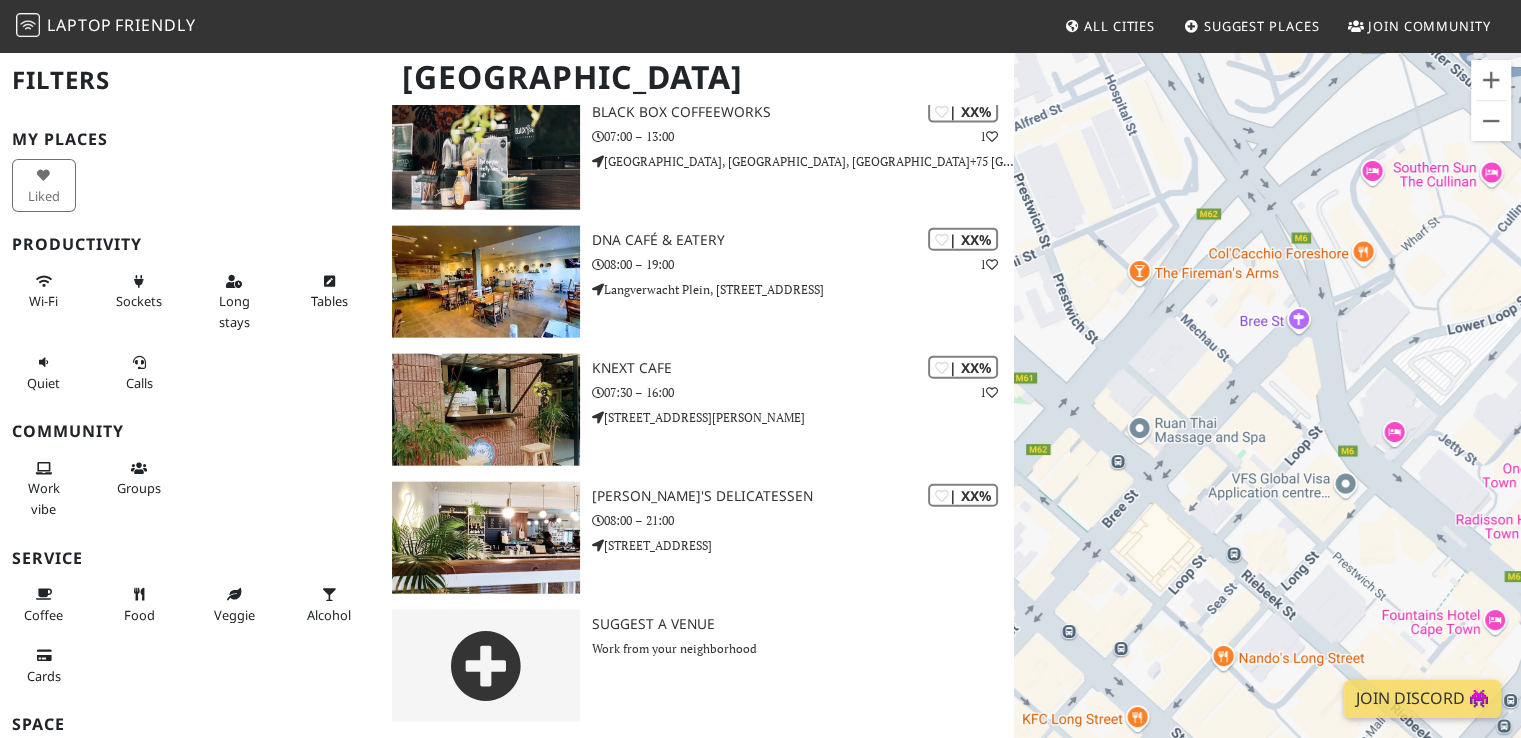 drag, startPoint x: 1339, startPoint y: 421, endPoint x: 1414, endPoint y: 577, distance: 173.09247 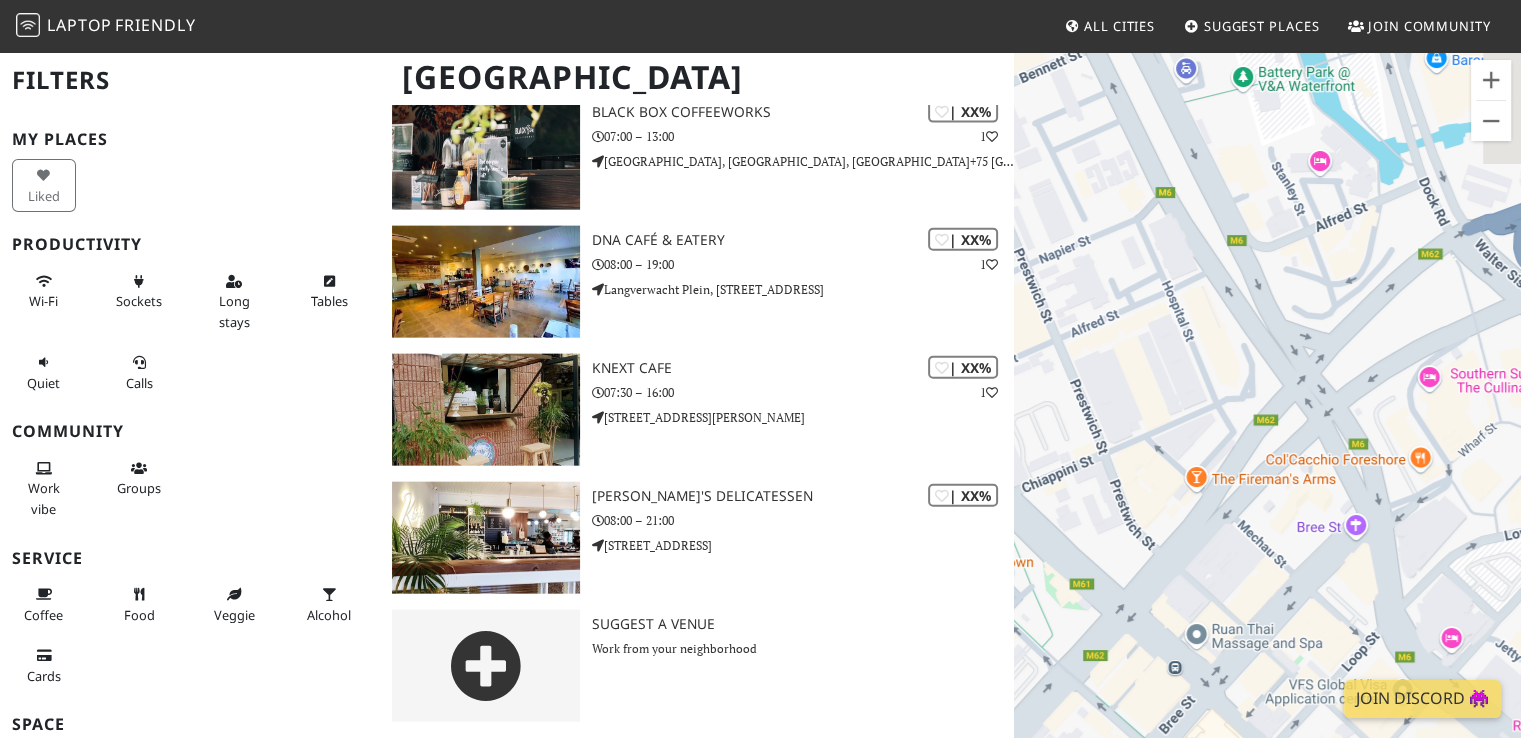 drag, startPoint x: 1372, startPoint y: 397, endPoint x: 1418, endPoint y: 612, distance: 219.86588 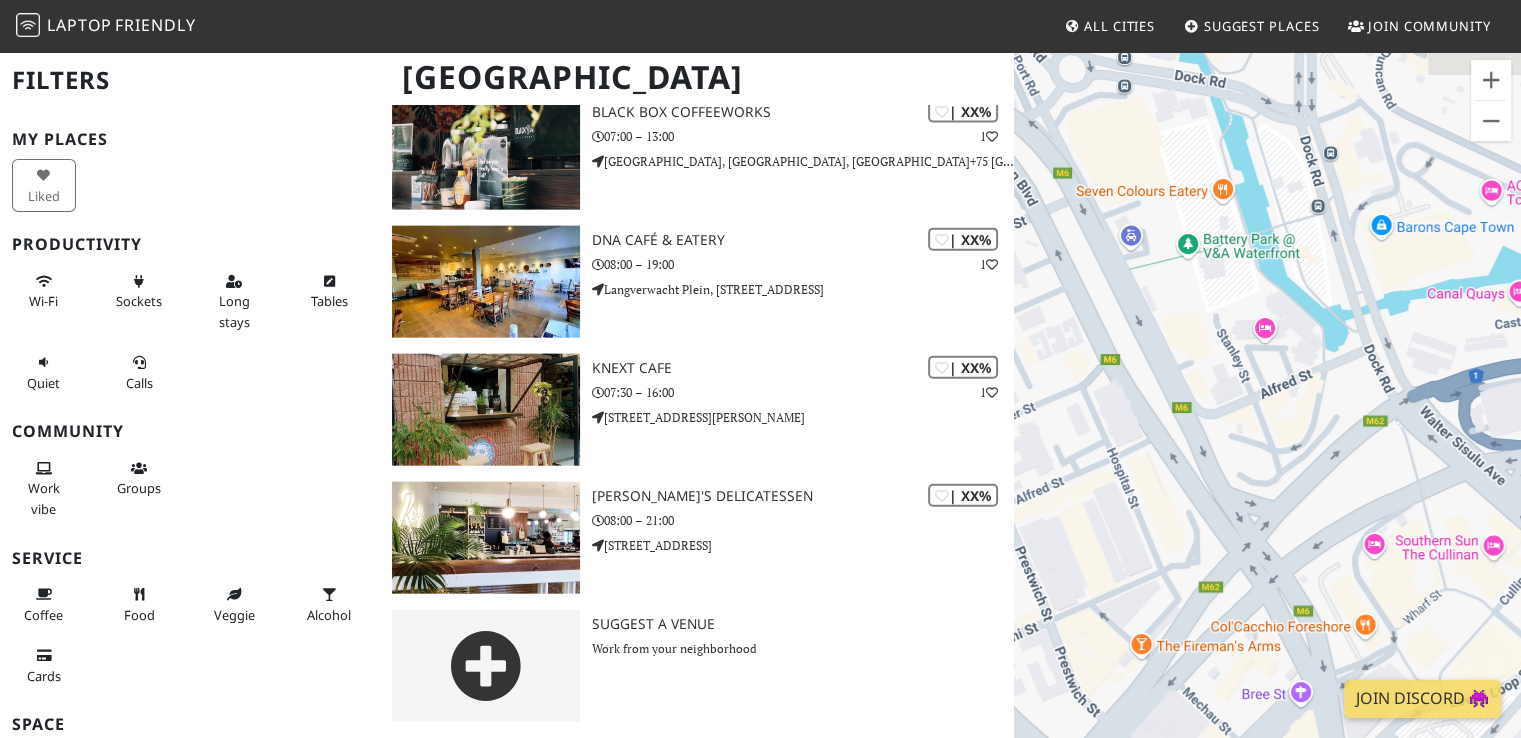 drag, startPoint x: 1365, startPoint y: 295, endPoint x: 1280, endPoint y: 507, distance: 228.40533 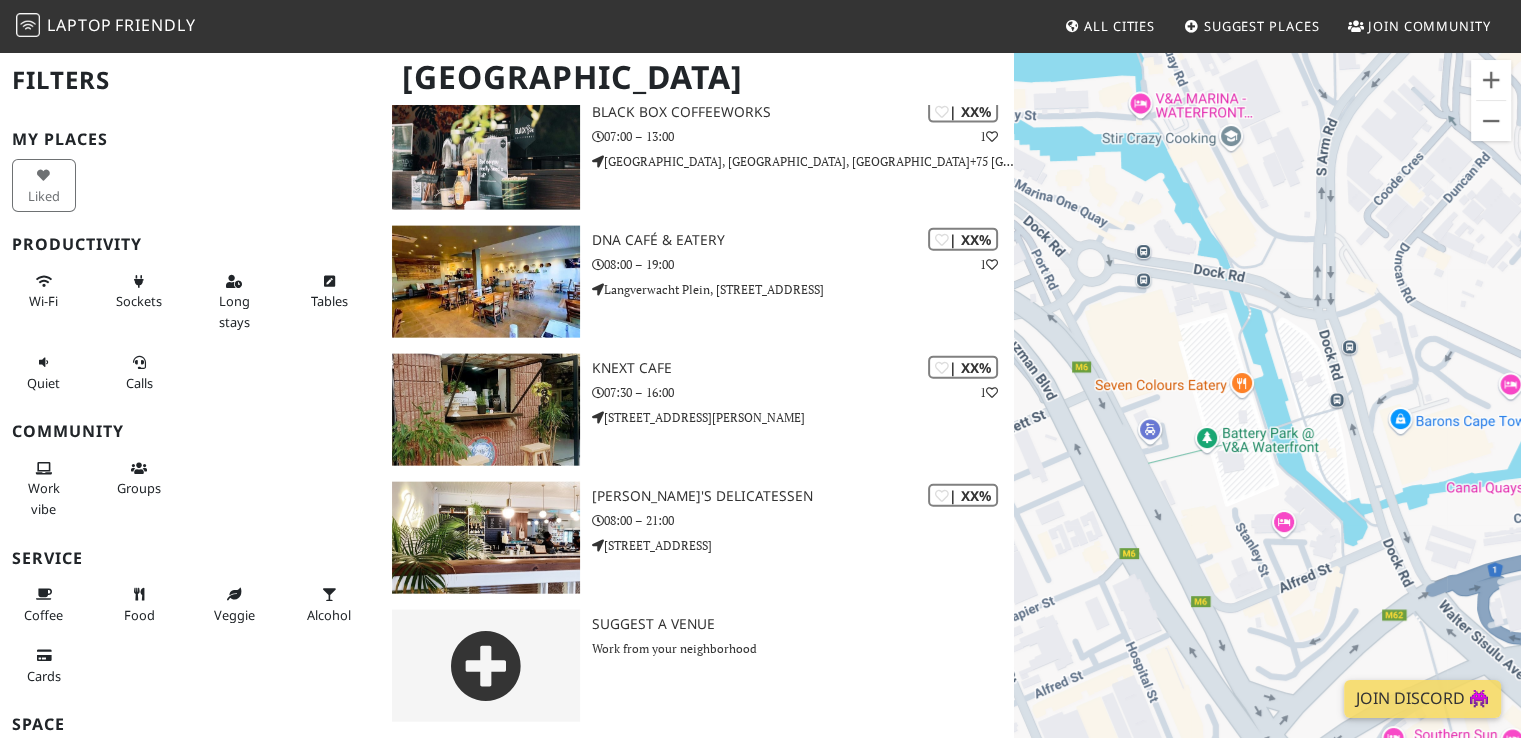 drag, startPoint x: 1310, startPoint y: 344, endPoint x: 1346, endPoint y: 529, distance: 188.47015 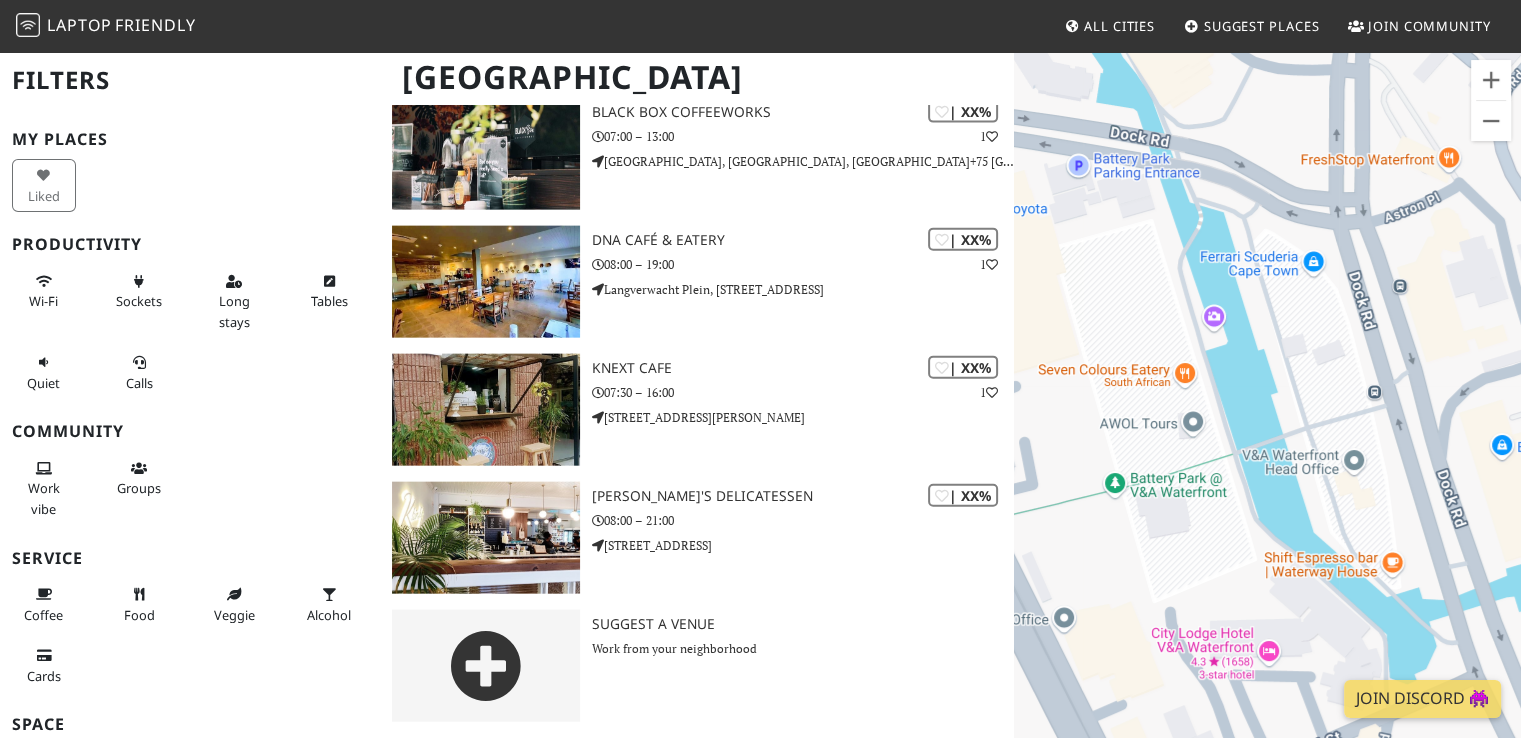 click on "To navigate, press the arrow keys." at bounding box center [1267, 419] 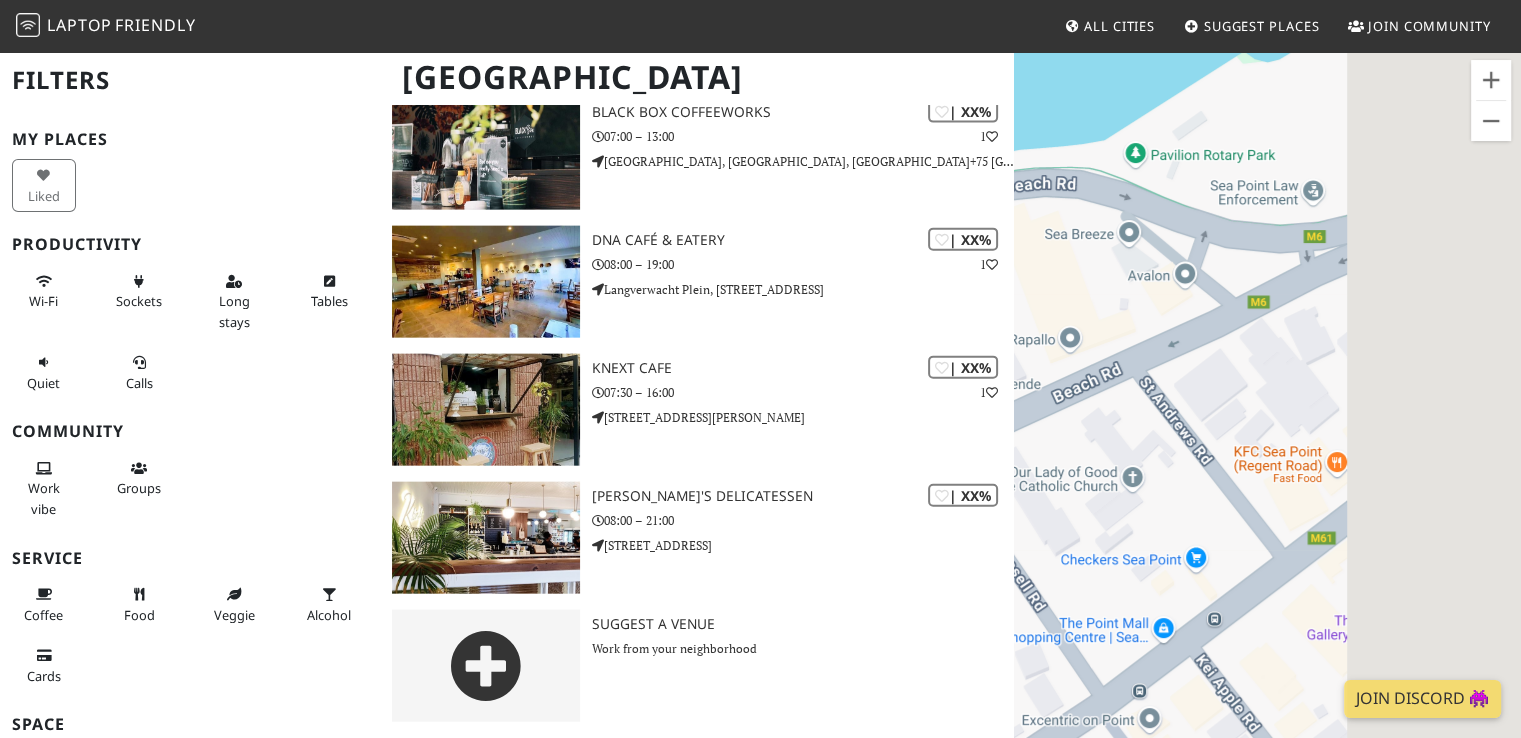 drag, startPoint x: 1472, startPoint y: 374, endPoint x: 1174, endPoint y: 476, distance: 314.97302 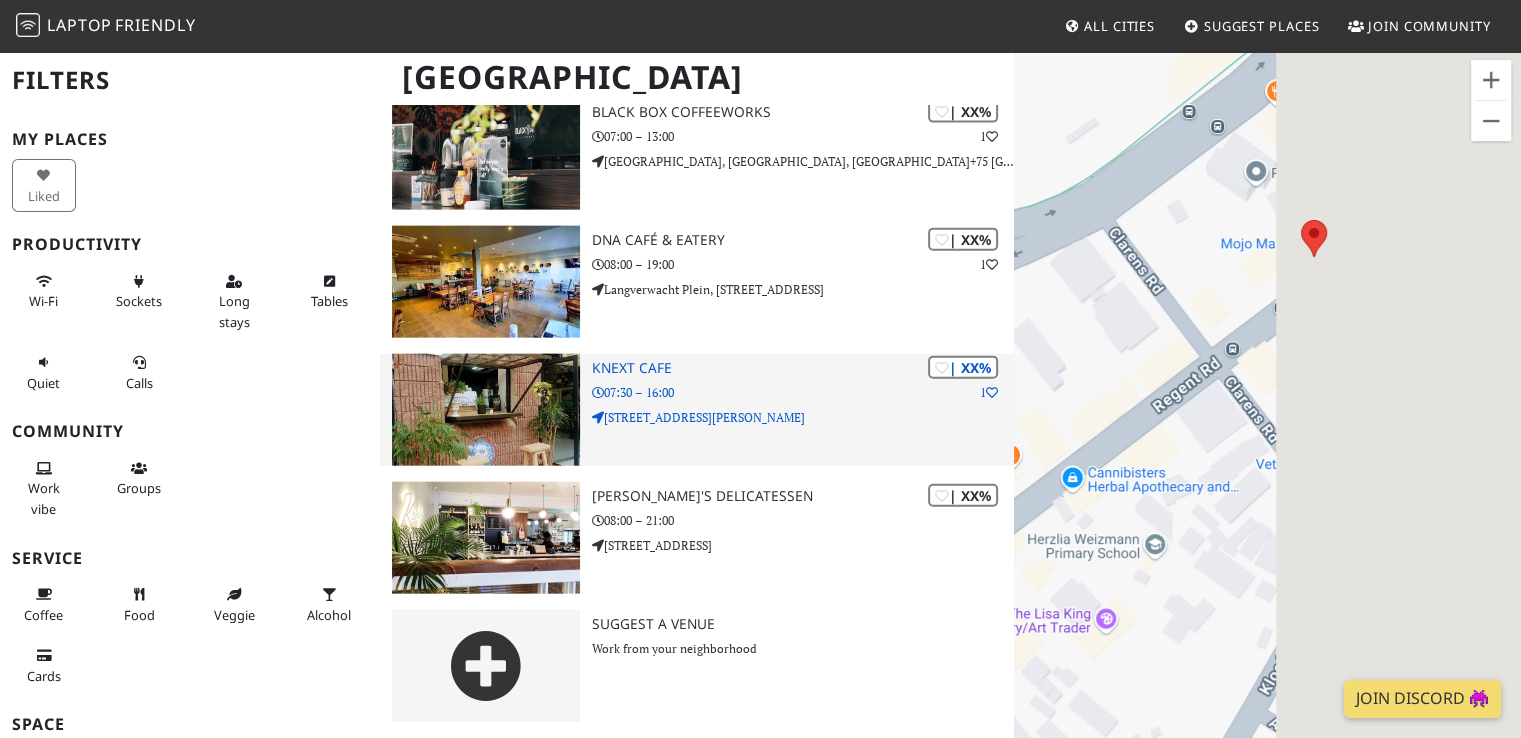 drag, startPoint x: 1324, startPoint y: 457, endPoint x: 960, endPoint y: 441, distance: 364.35147 